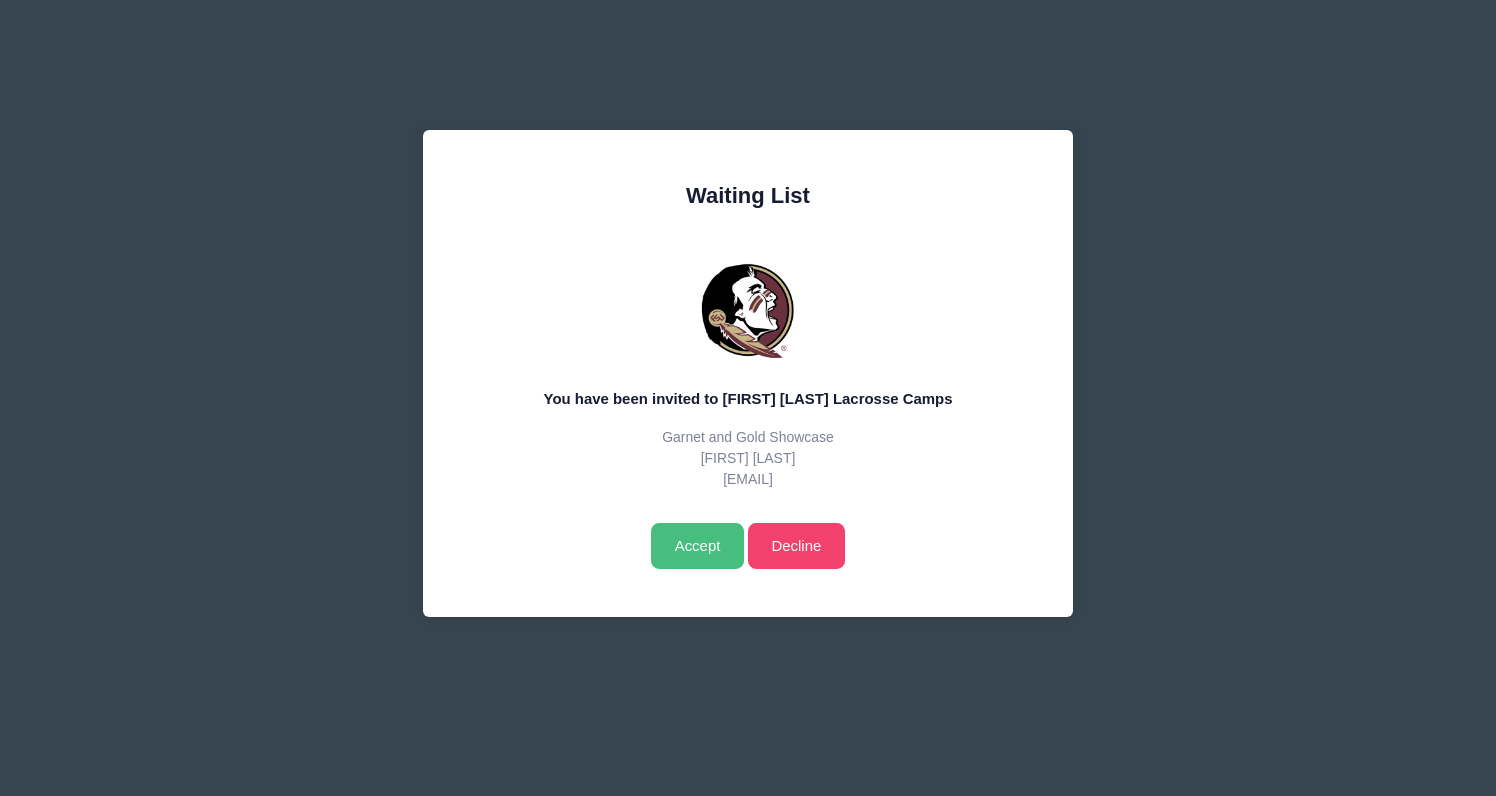 scroll, scrollTop: 0, scrollLeft: 0, axis: both 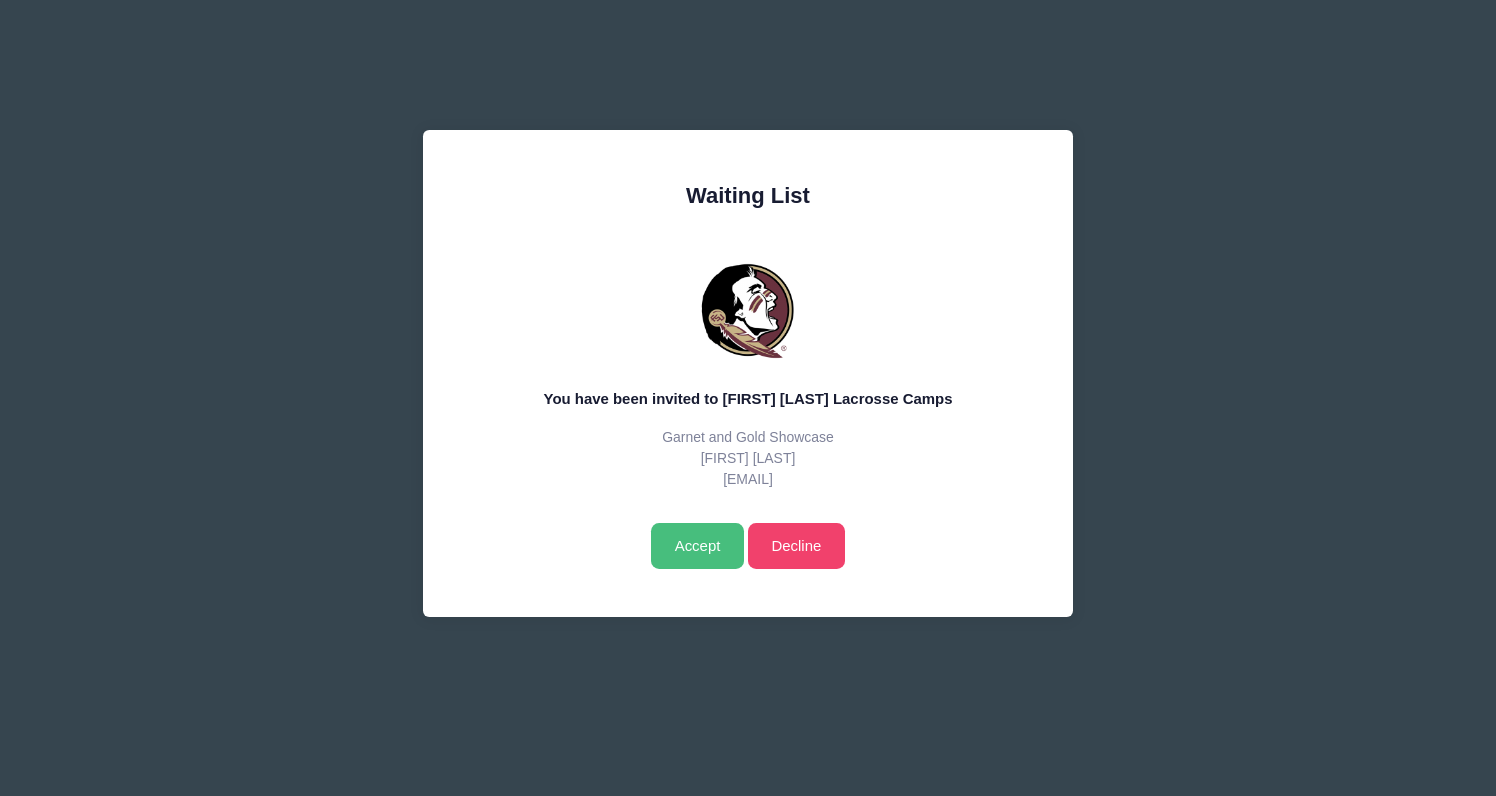 click on "Accept" at bounding box center (697, 546) 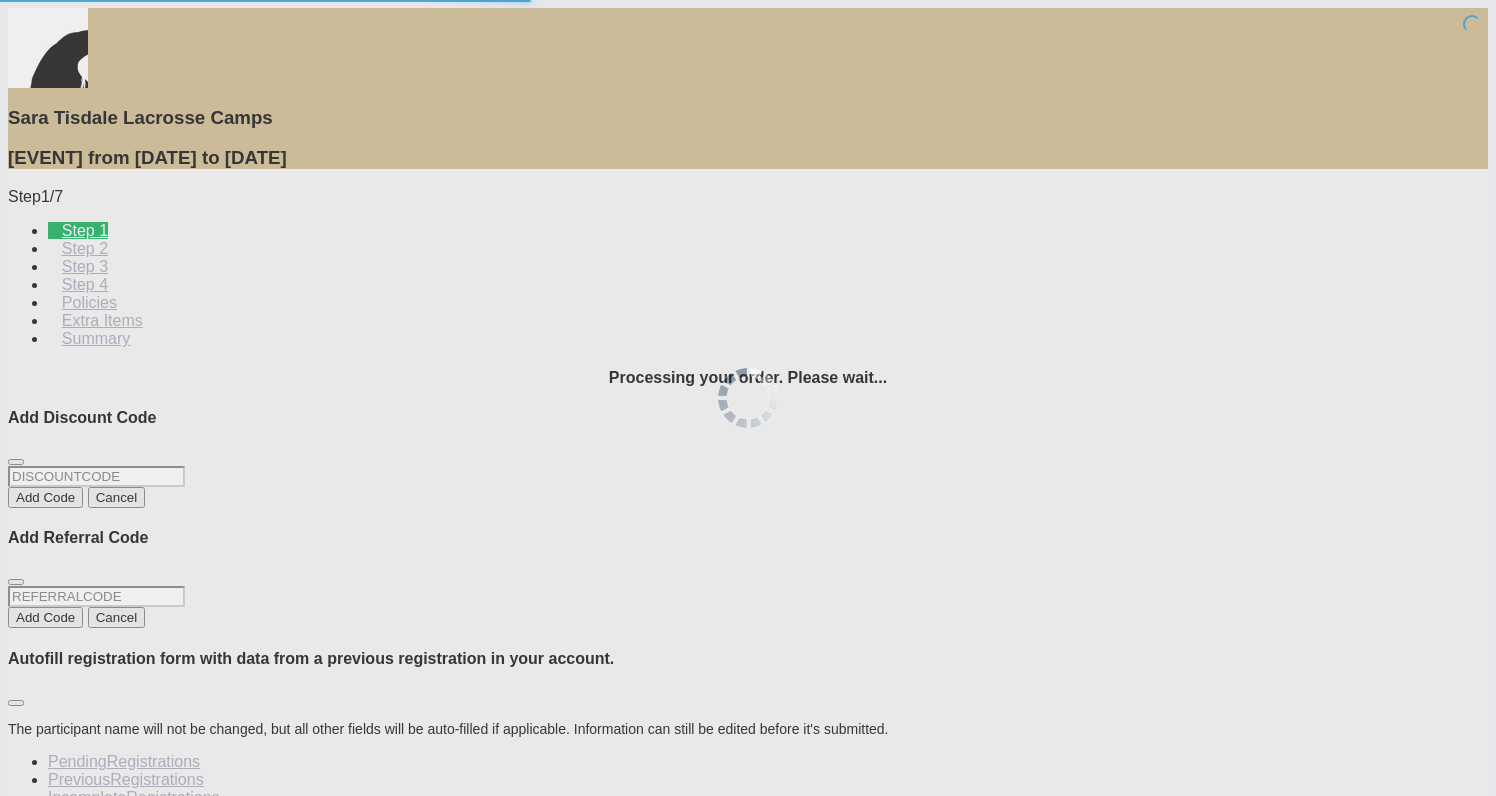 select 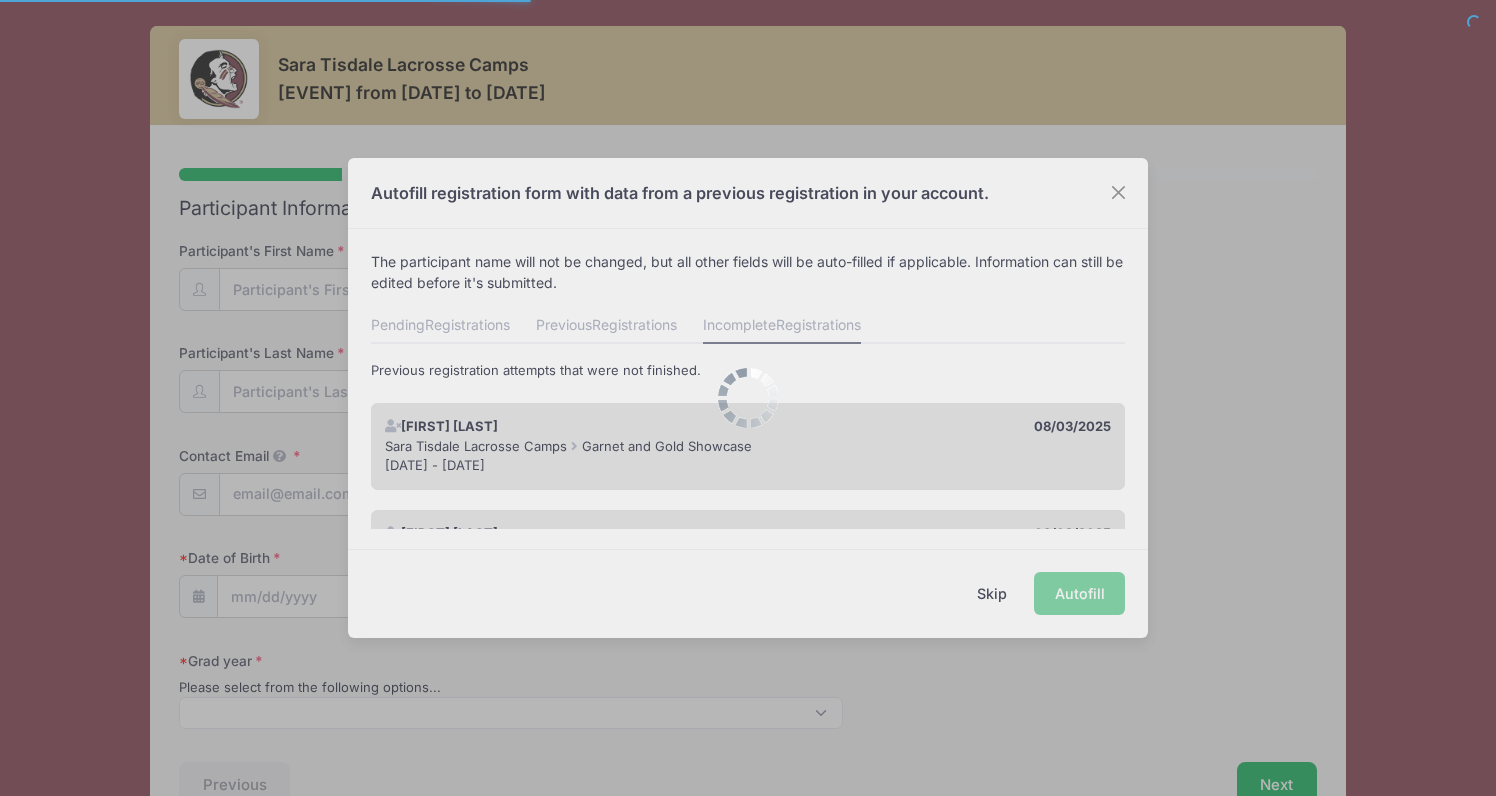 scroll, scrollTop: 0, scrollLeft: 0, axis: both 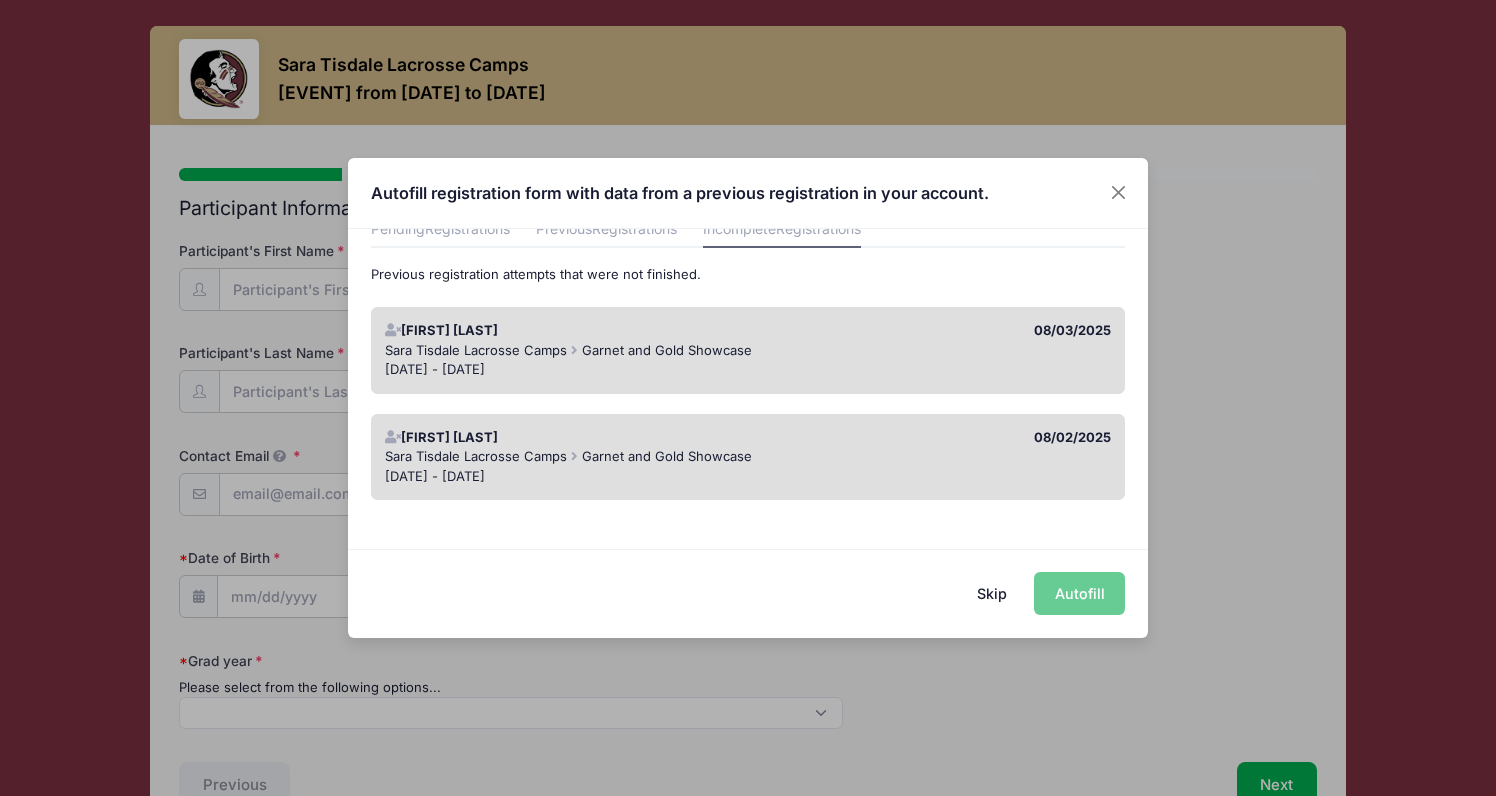 click on "[FIRST] [LAST] [EVENT]
[EVENT]" at bounding box center (748, 457) 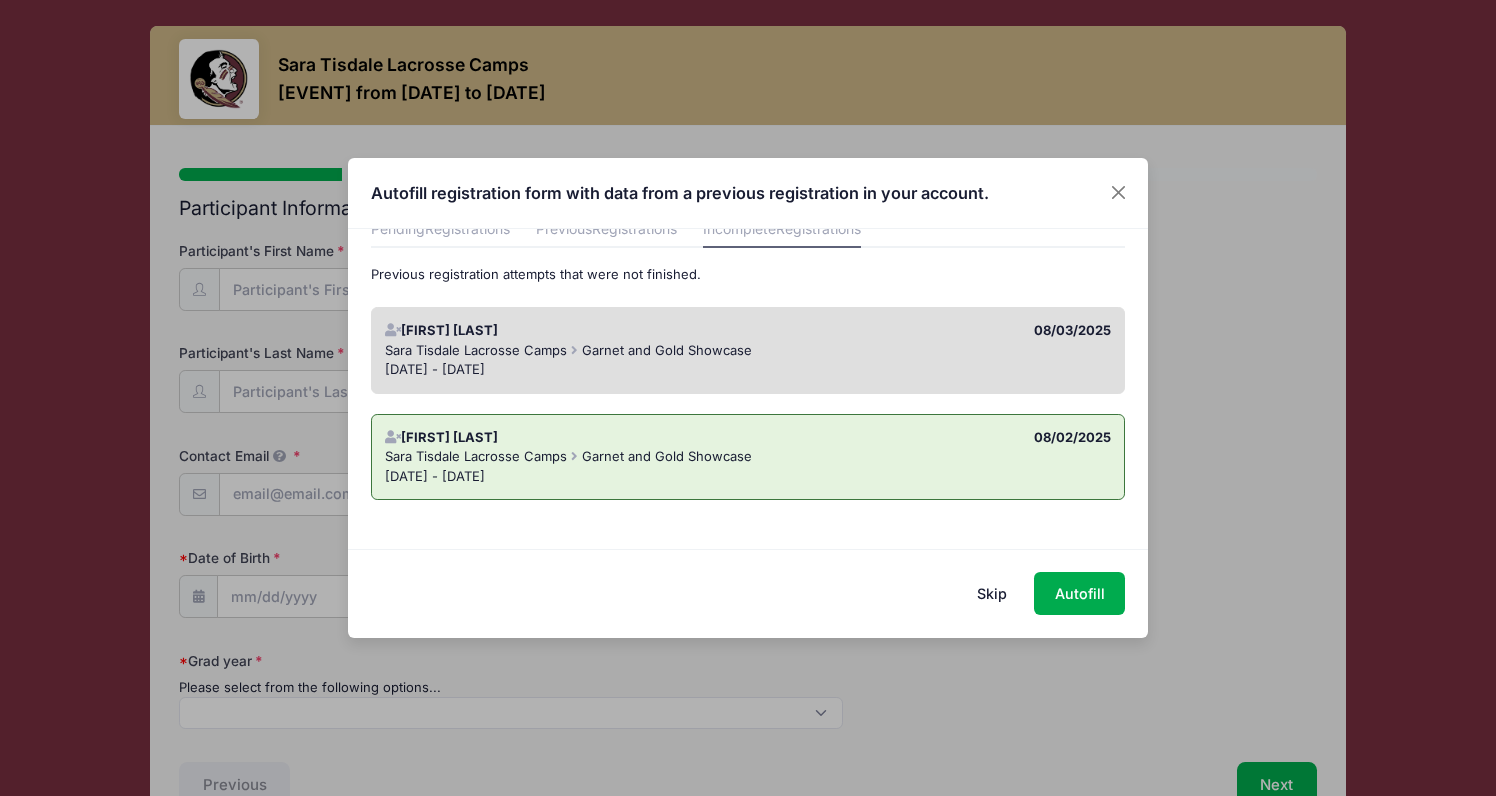 click on "[FIRST] [LAST] [EVENT]
[EVENT]" at bounding box center (748, 457) 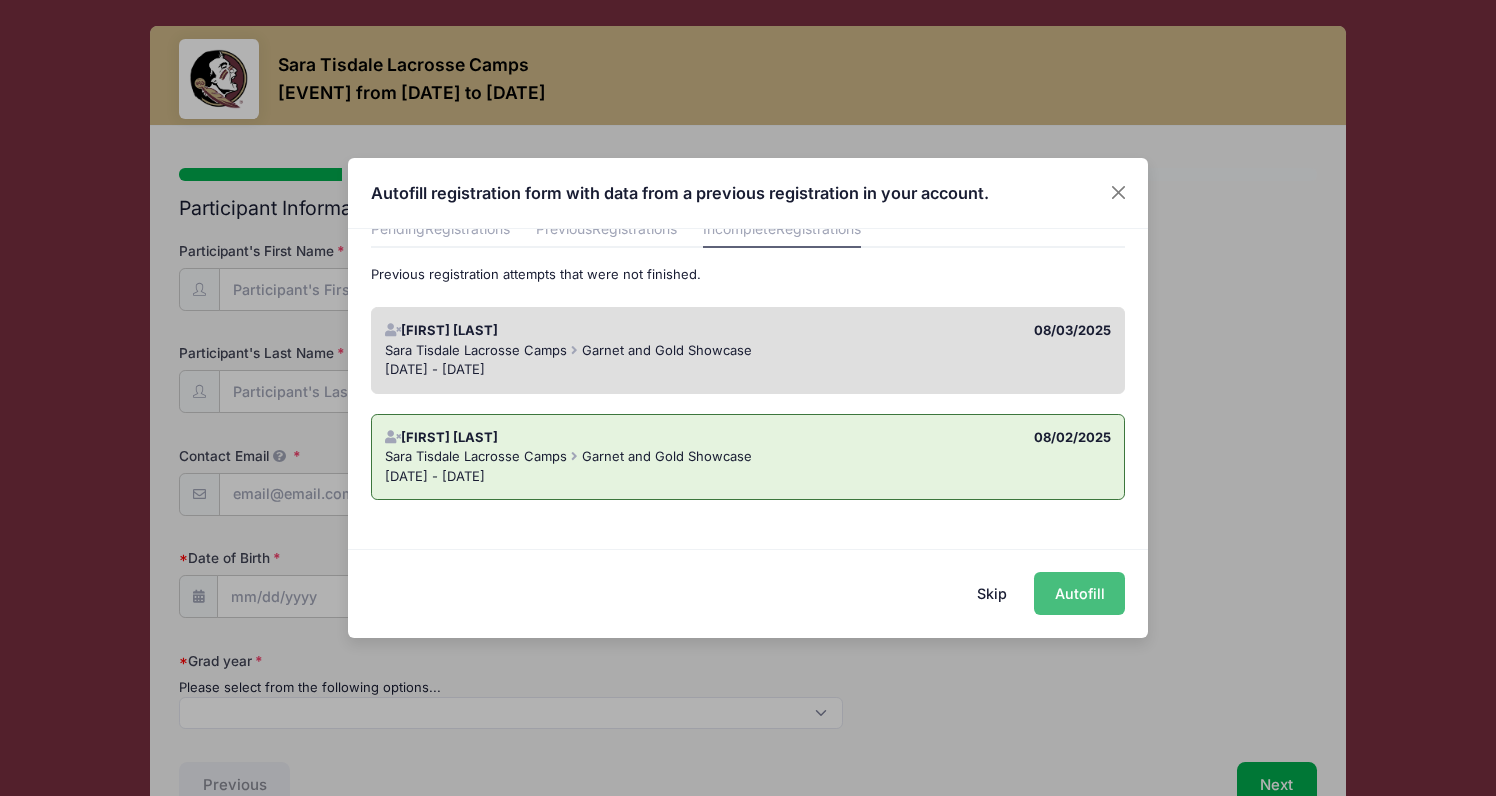 click on "Autofill" at bounding box center [1079, 593] 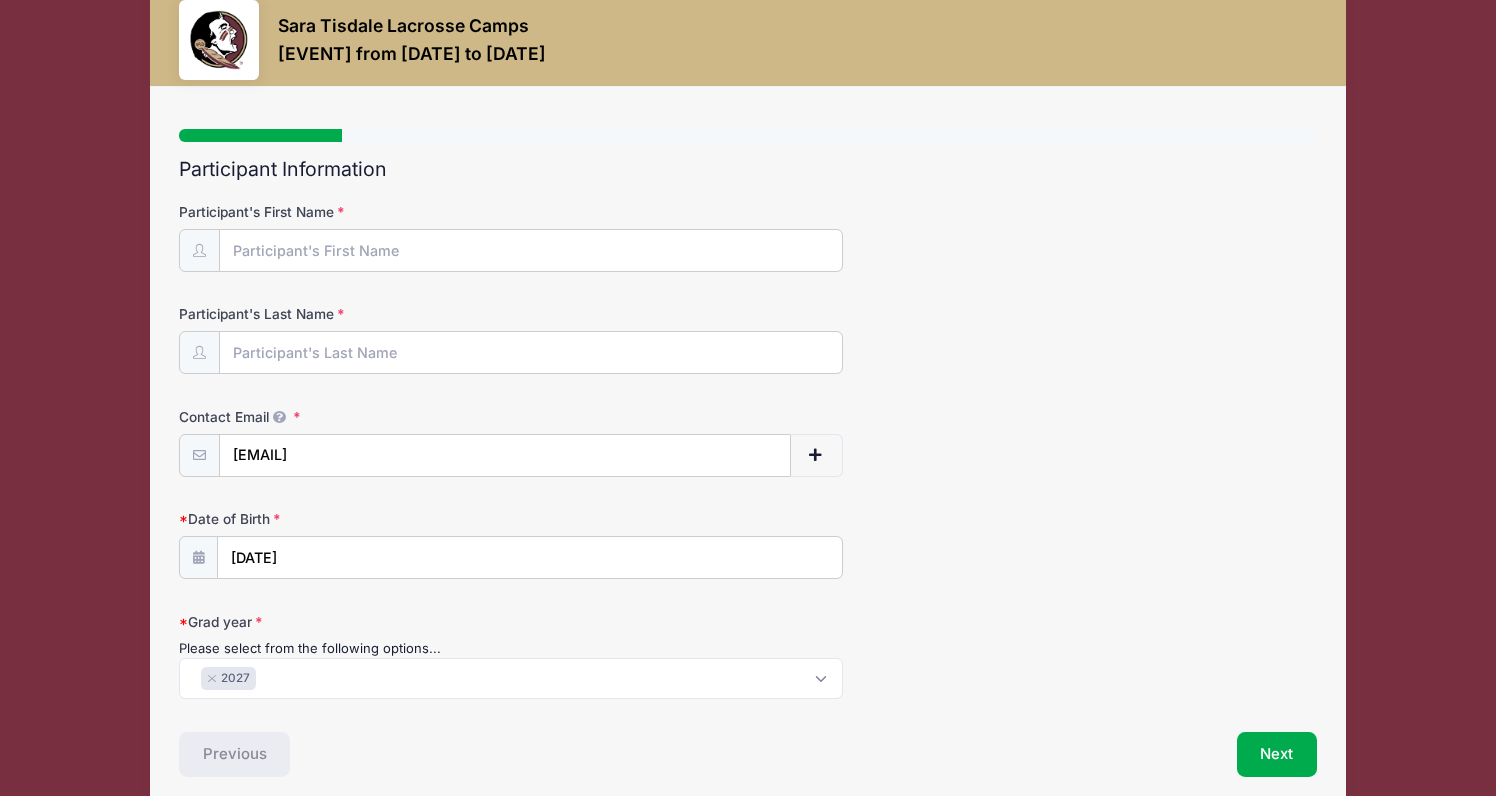 scroll, scrollTop: 51, scrollLeft: 0, axis: vertical 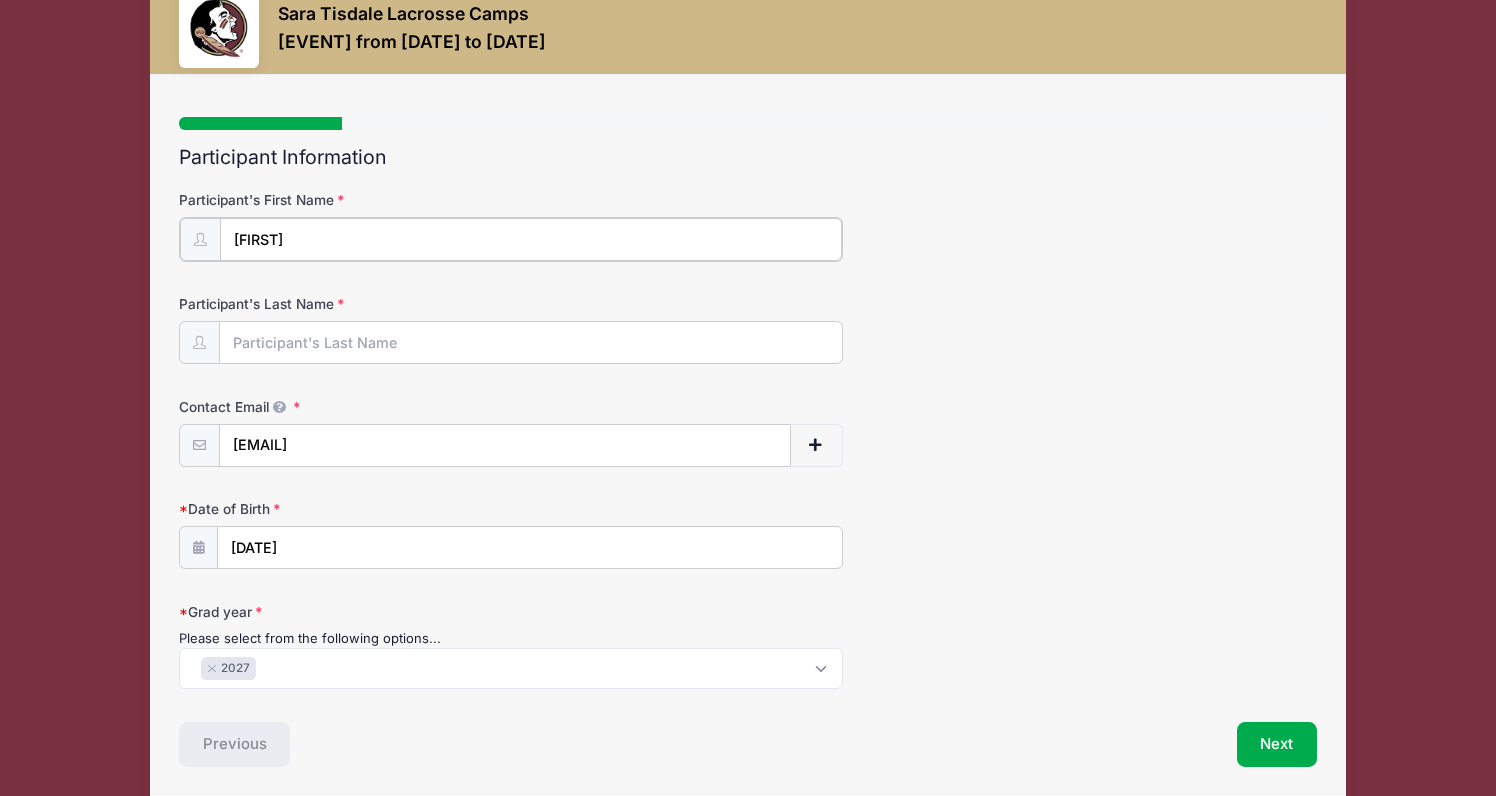 type on "[FIRST]" 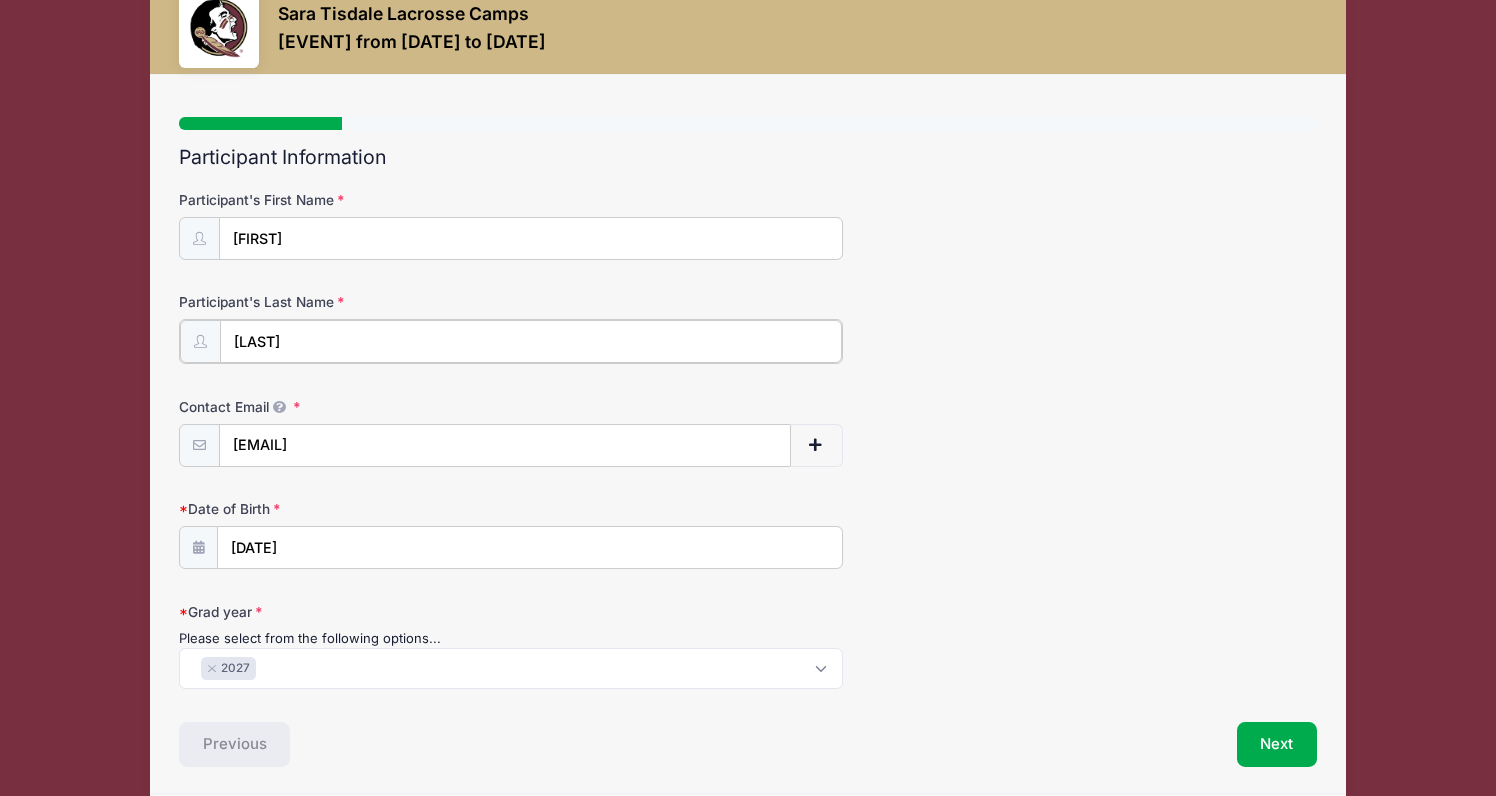 type on "[LAST]" 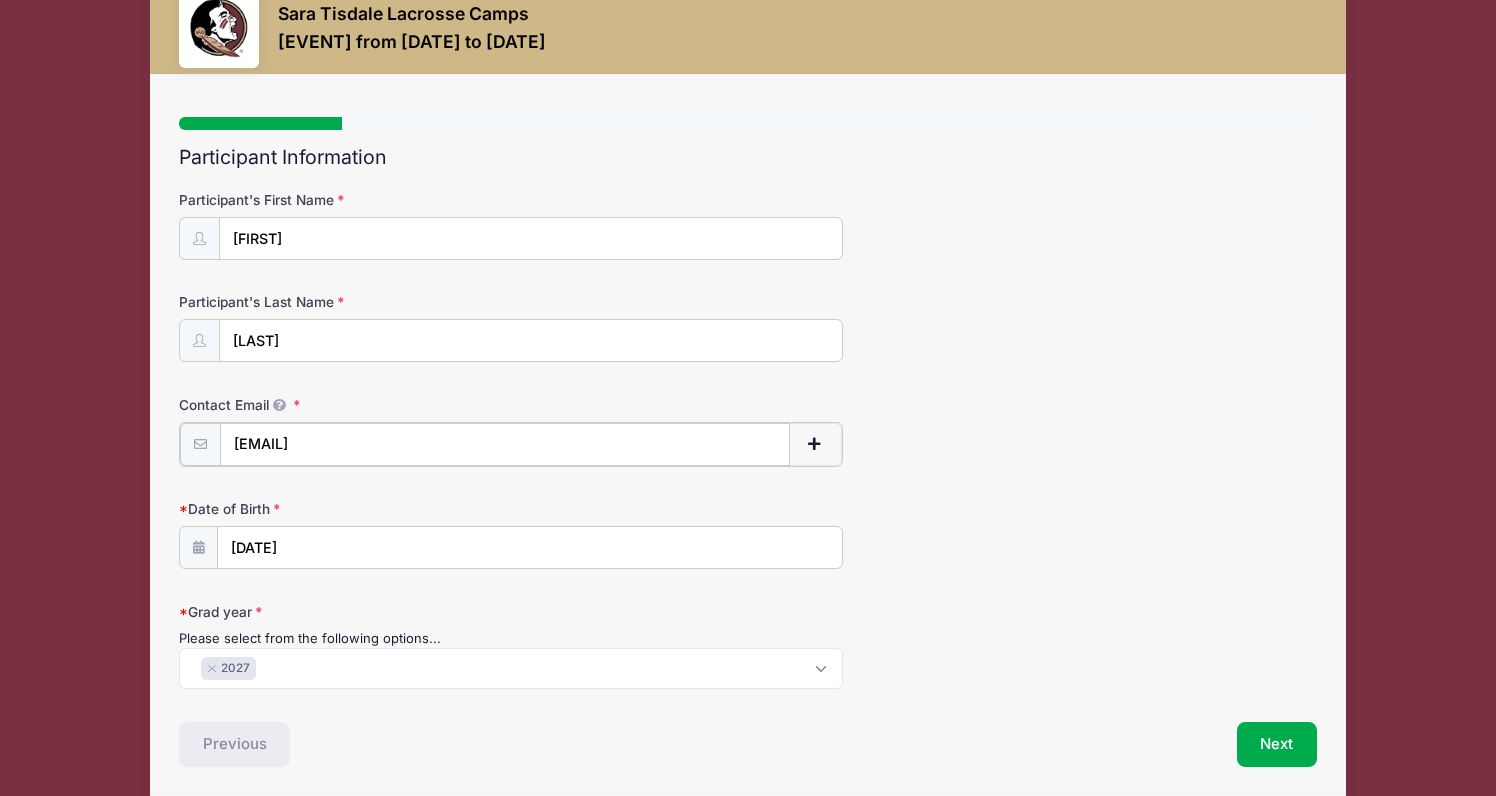 drag, startPoint x: 408, startPoint y: 436, endPoint x: 195, endPoint y: 403, distance: 215.54118 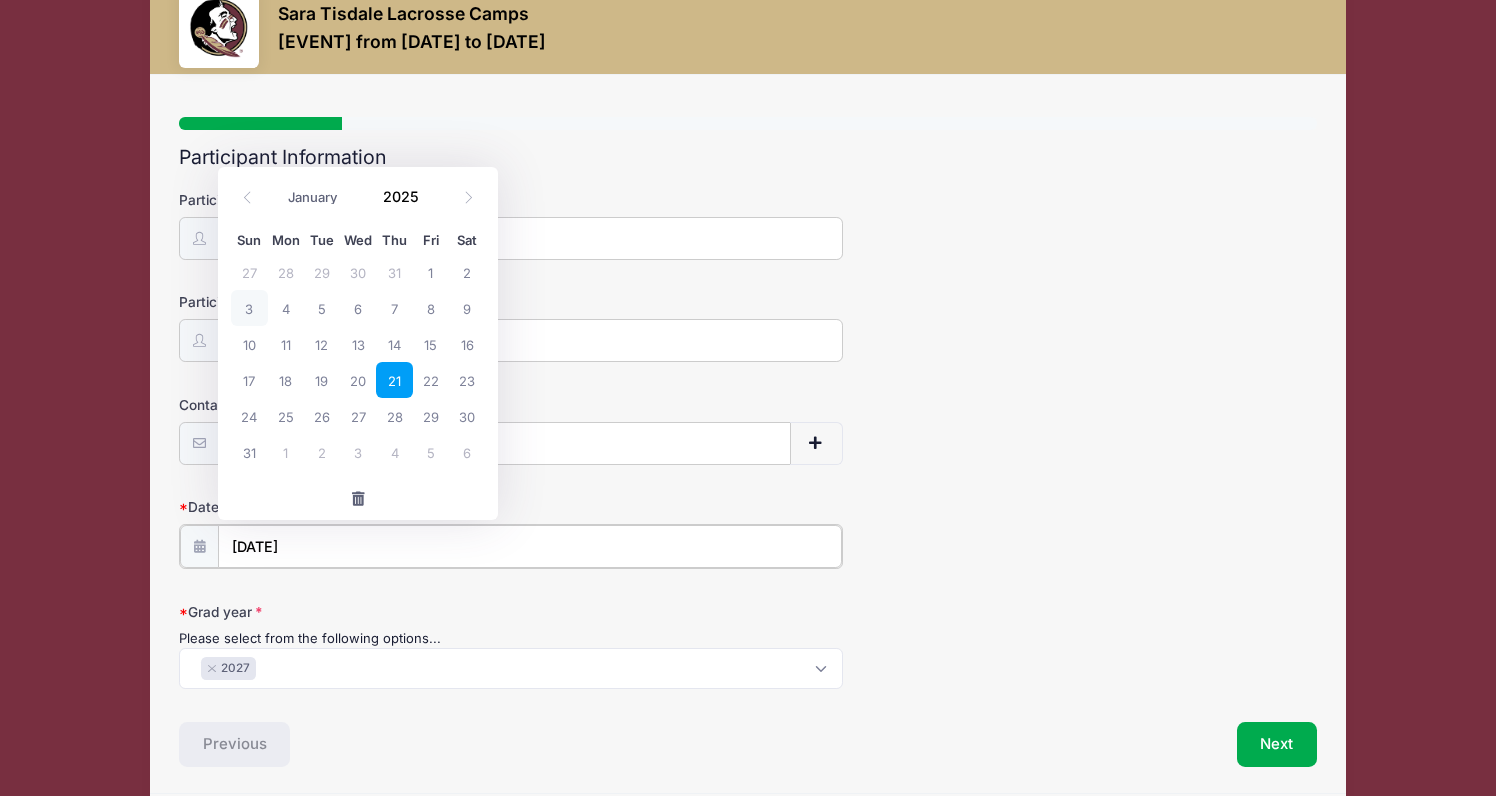 click on "[DATE]" at bounding box center (530, 546) 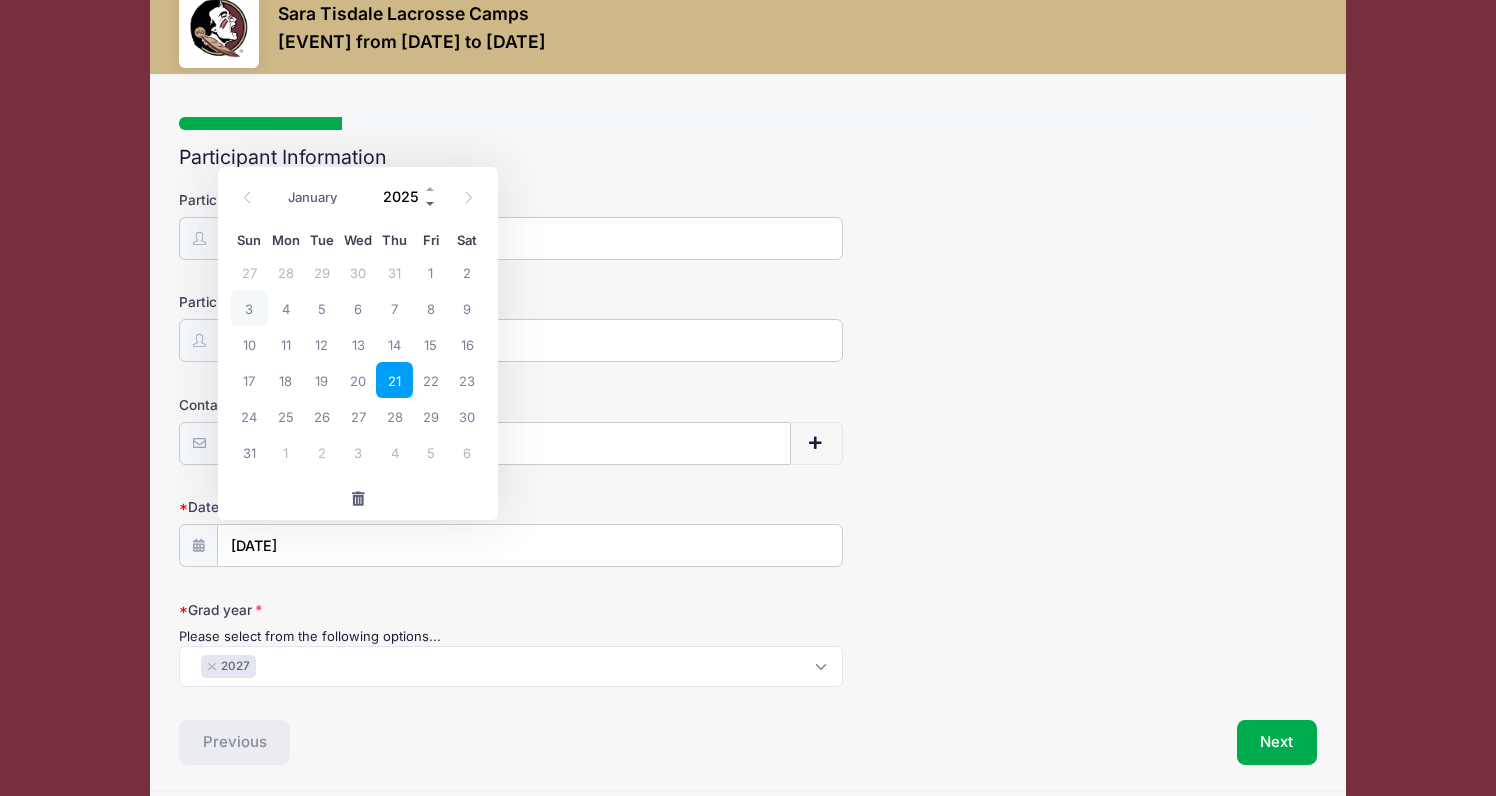 click at bounding box center [431, 203] 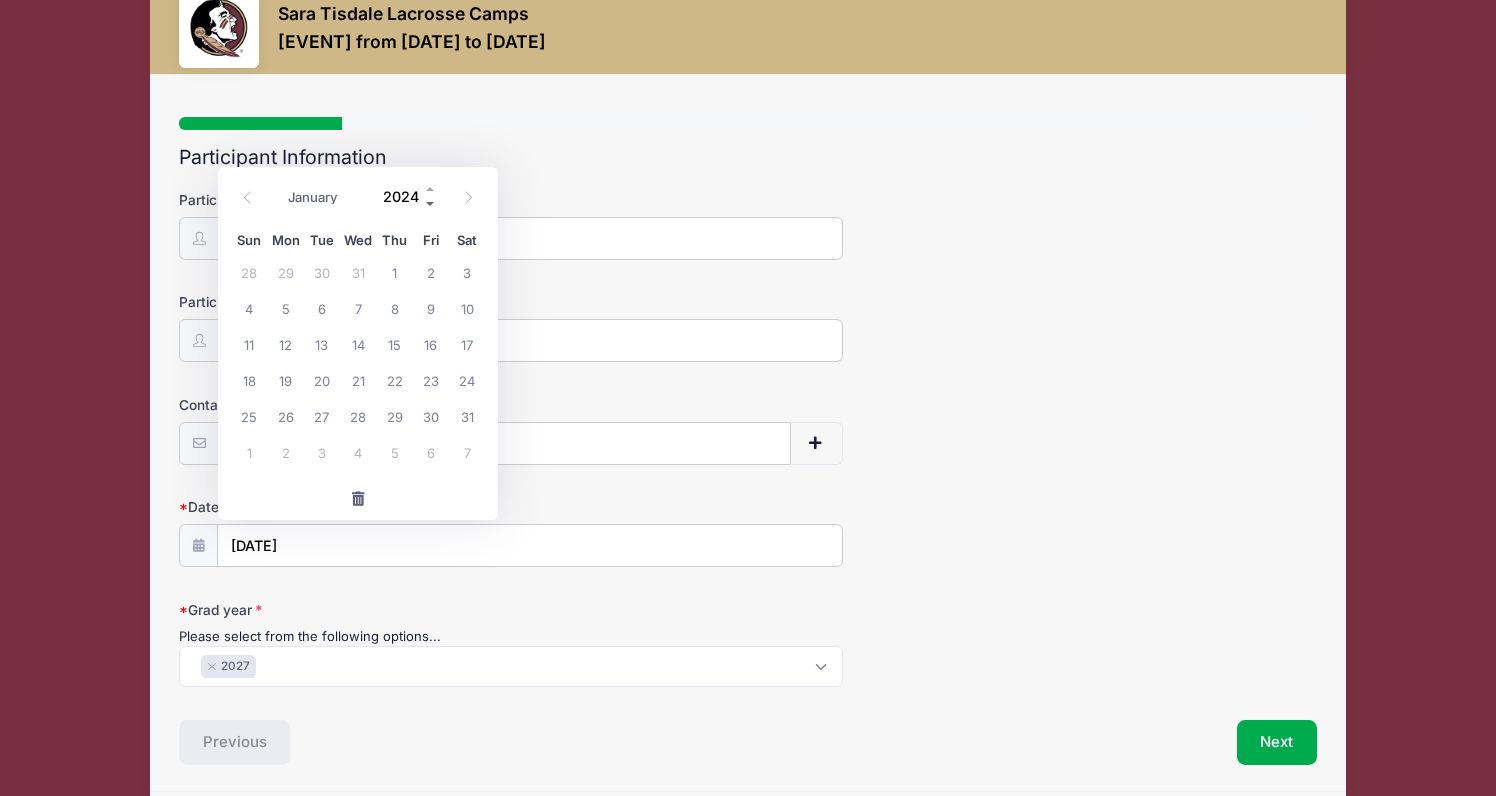 click at bounding box center [431, 203] 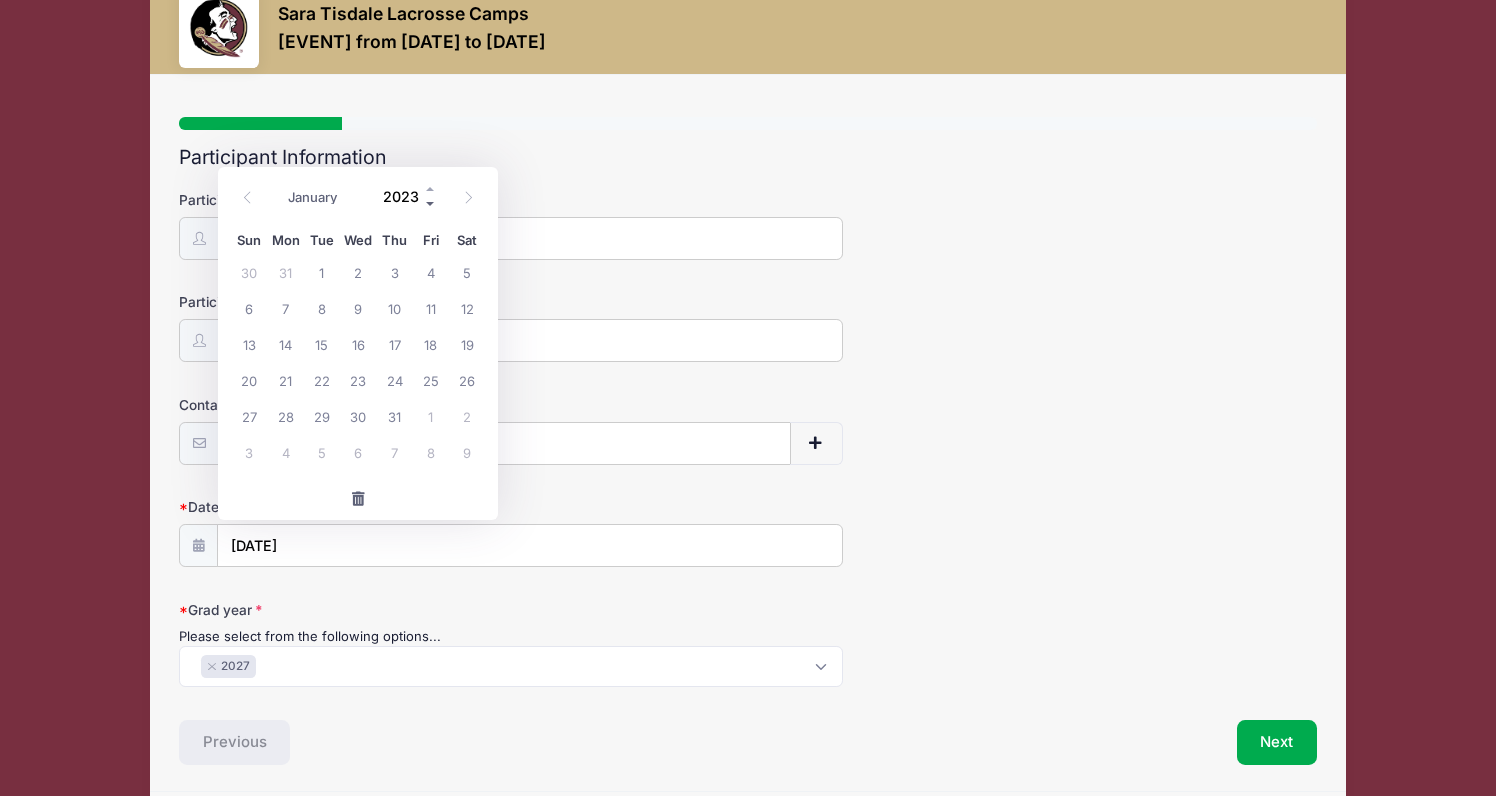 click at bounding box center [431, 203] 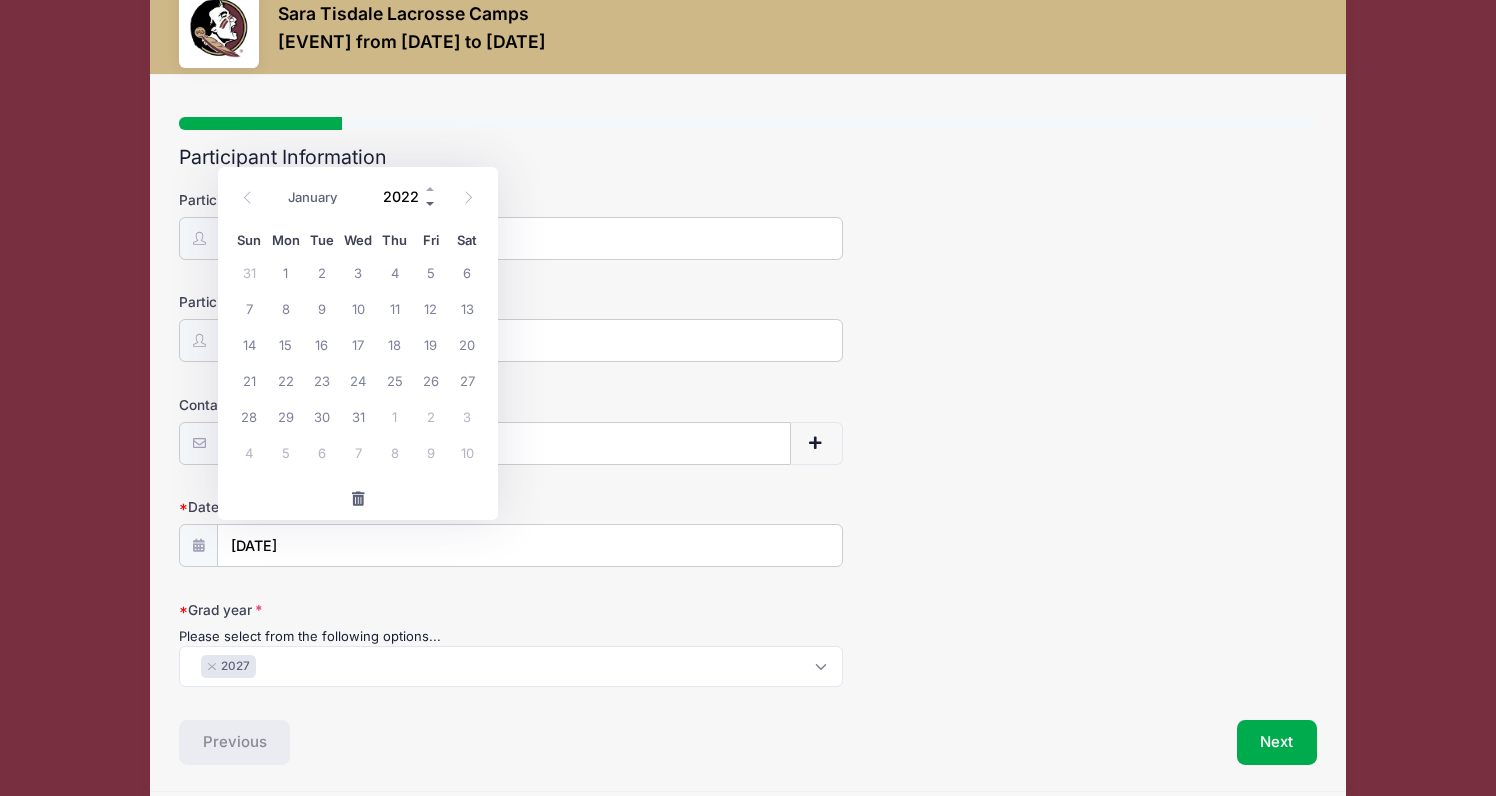 click at bounding box center [431, 203] 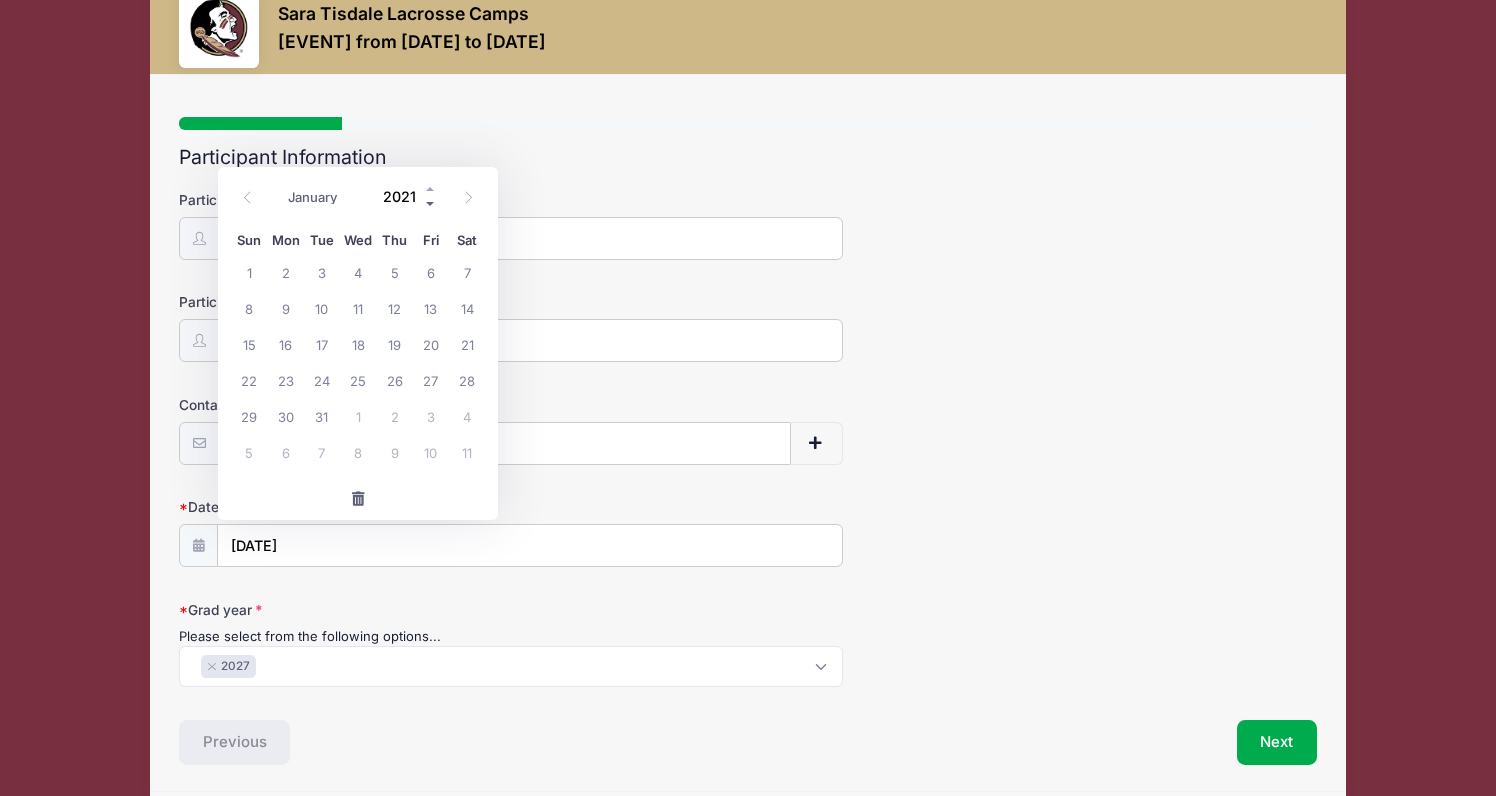 click at bounding box center (431, 203) 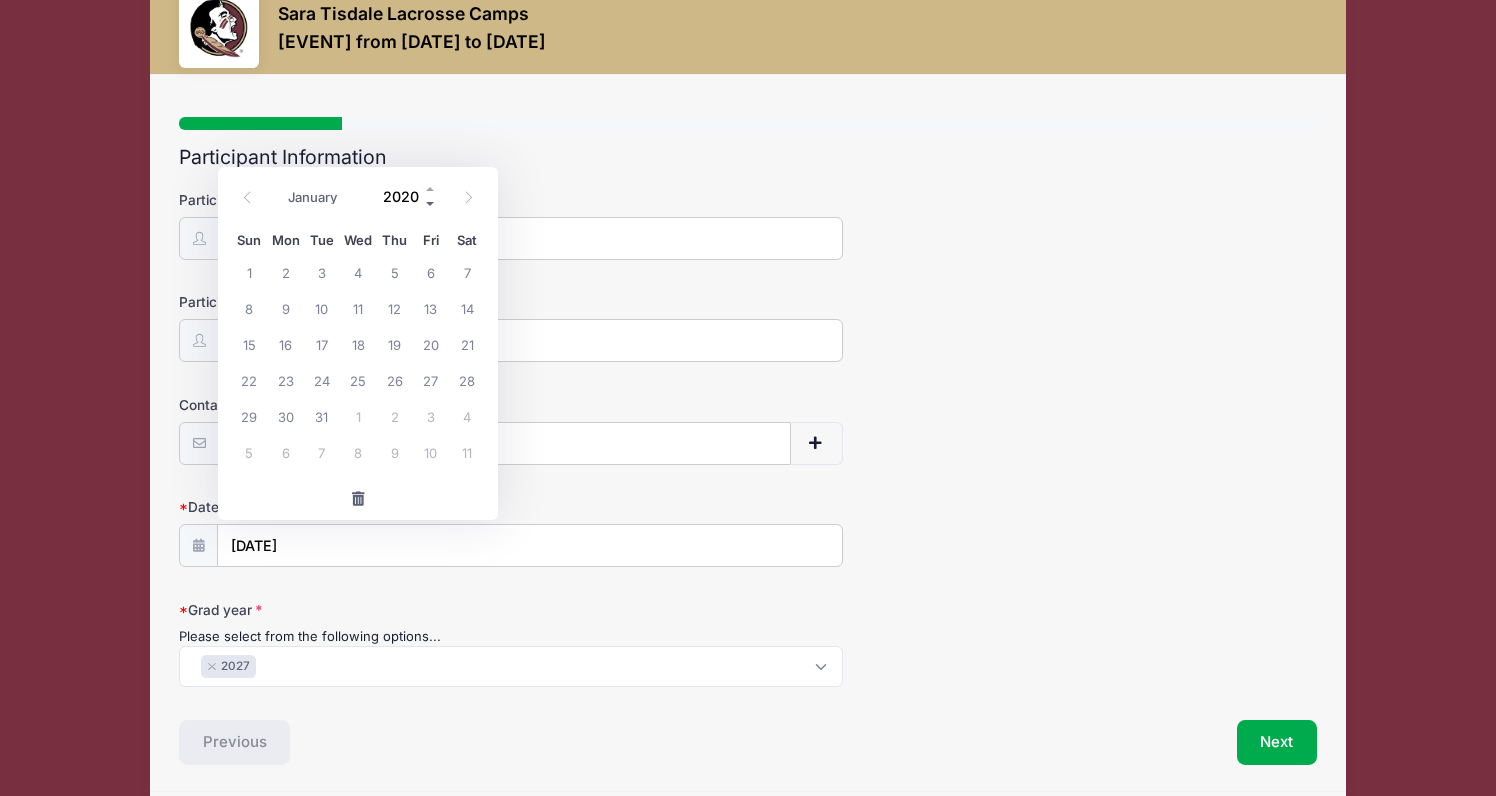 click at bounding box center [431, 203] 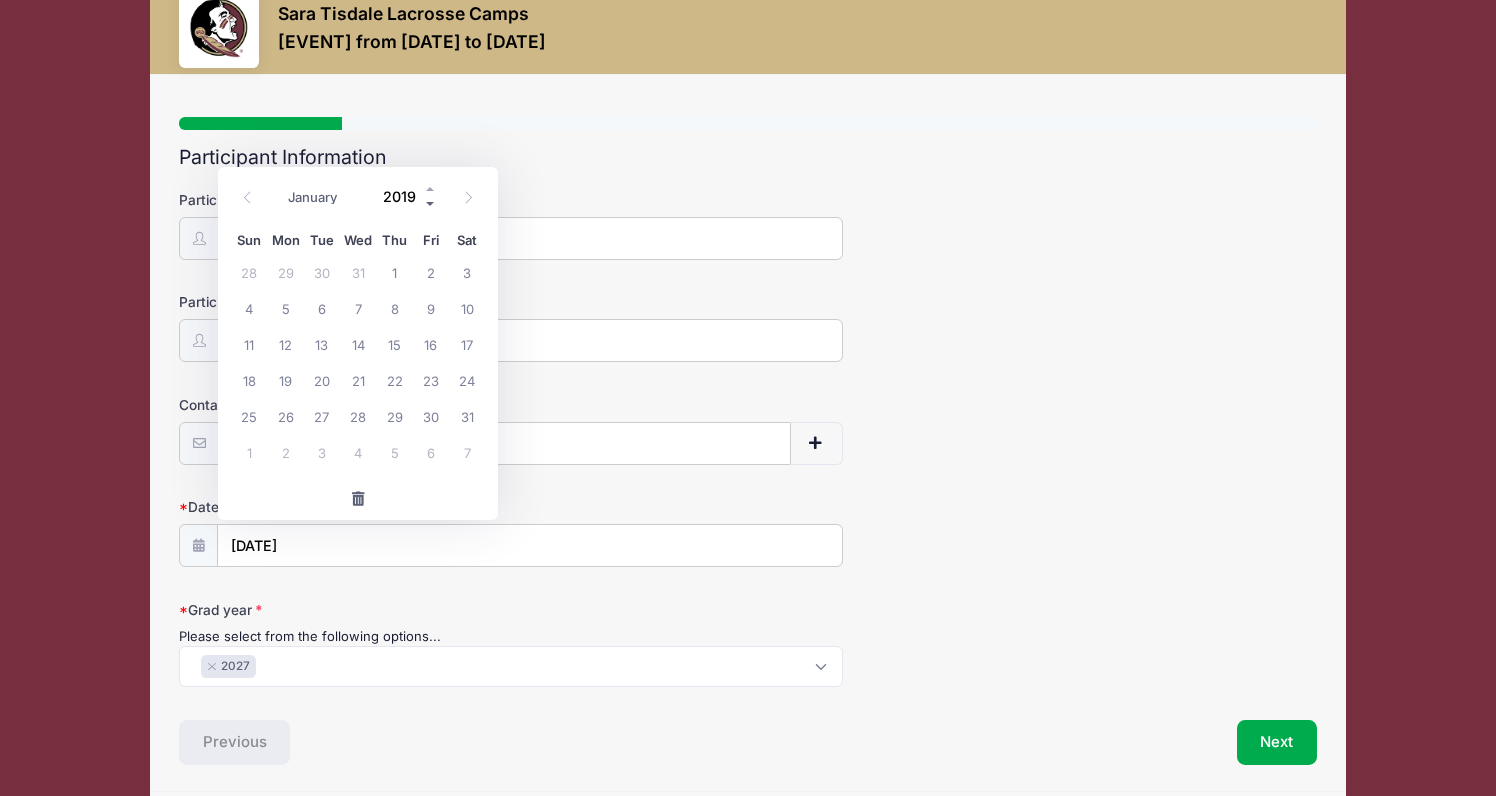 click at bounding box center [431, 203] 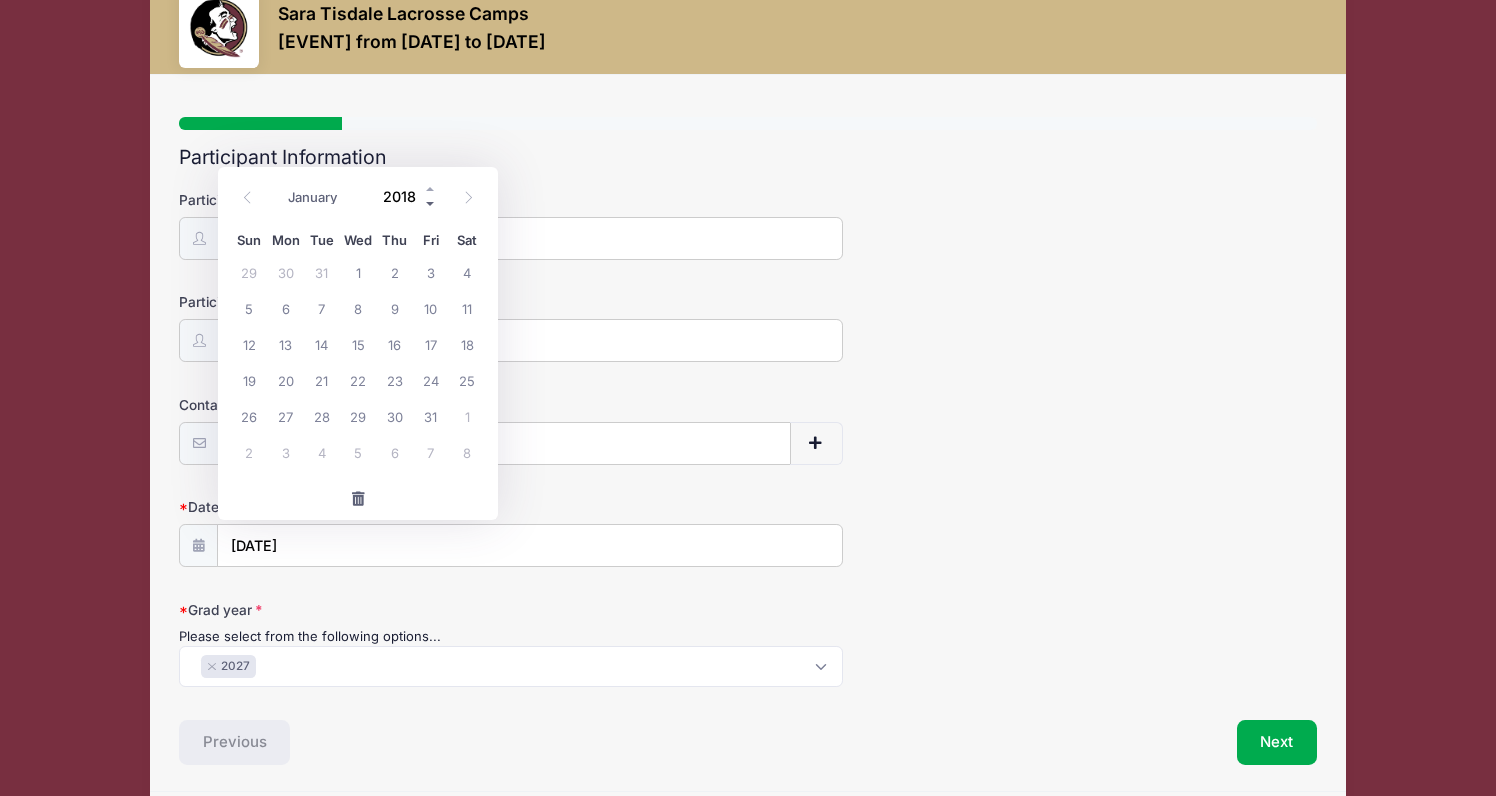 click at bounding box center (431, 203) 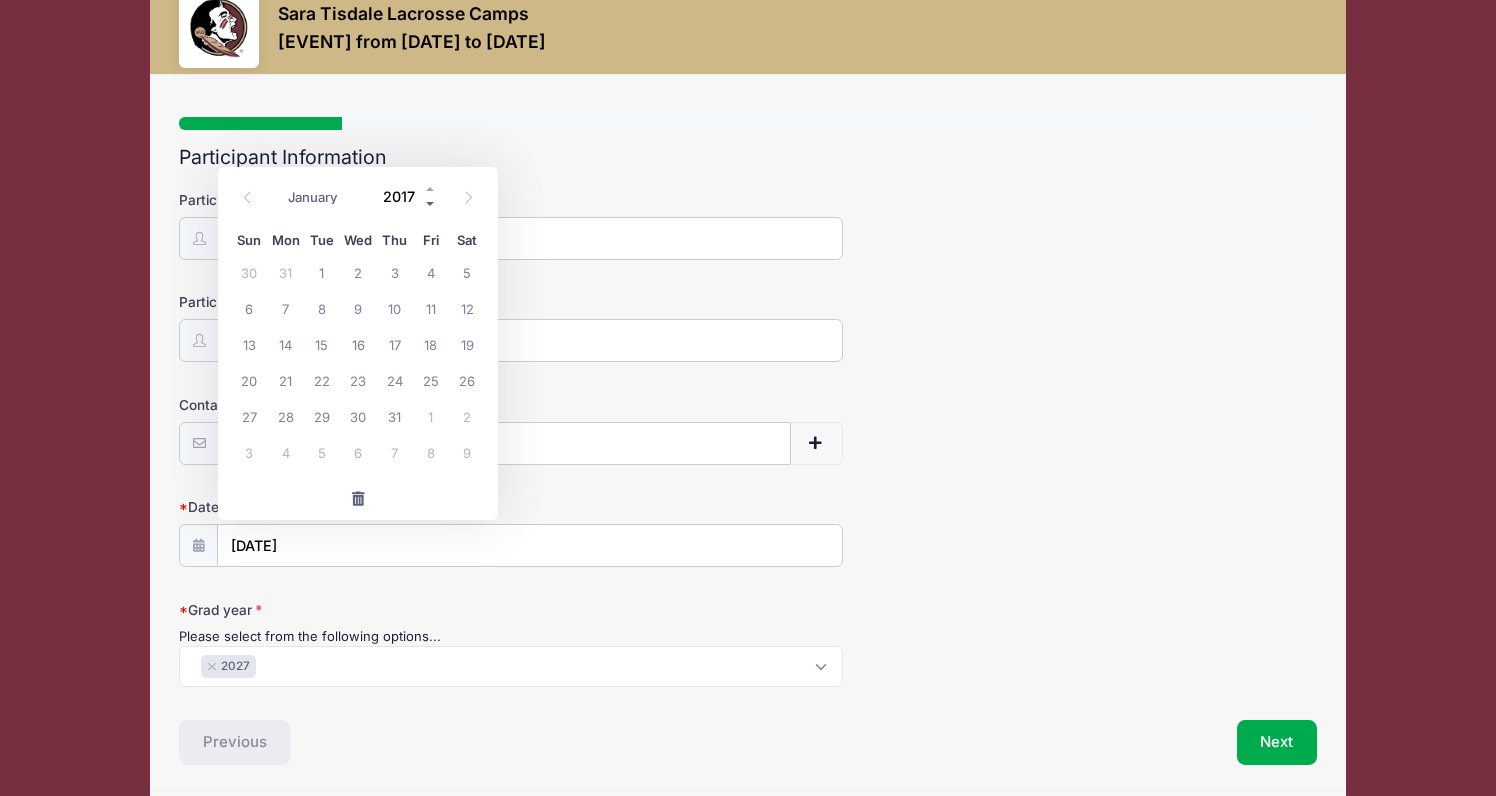 click at bounding box center (431, 203) 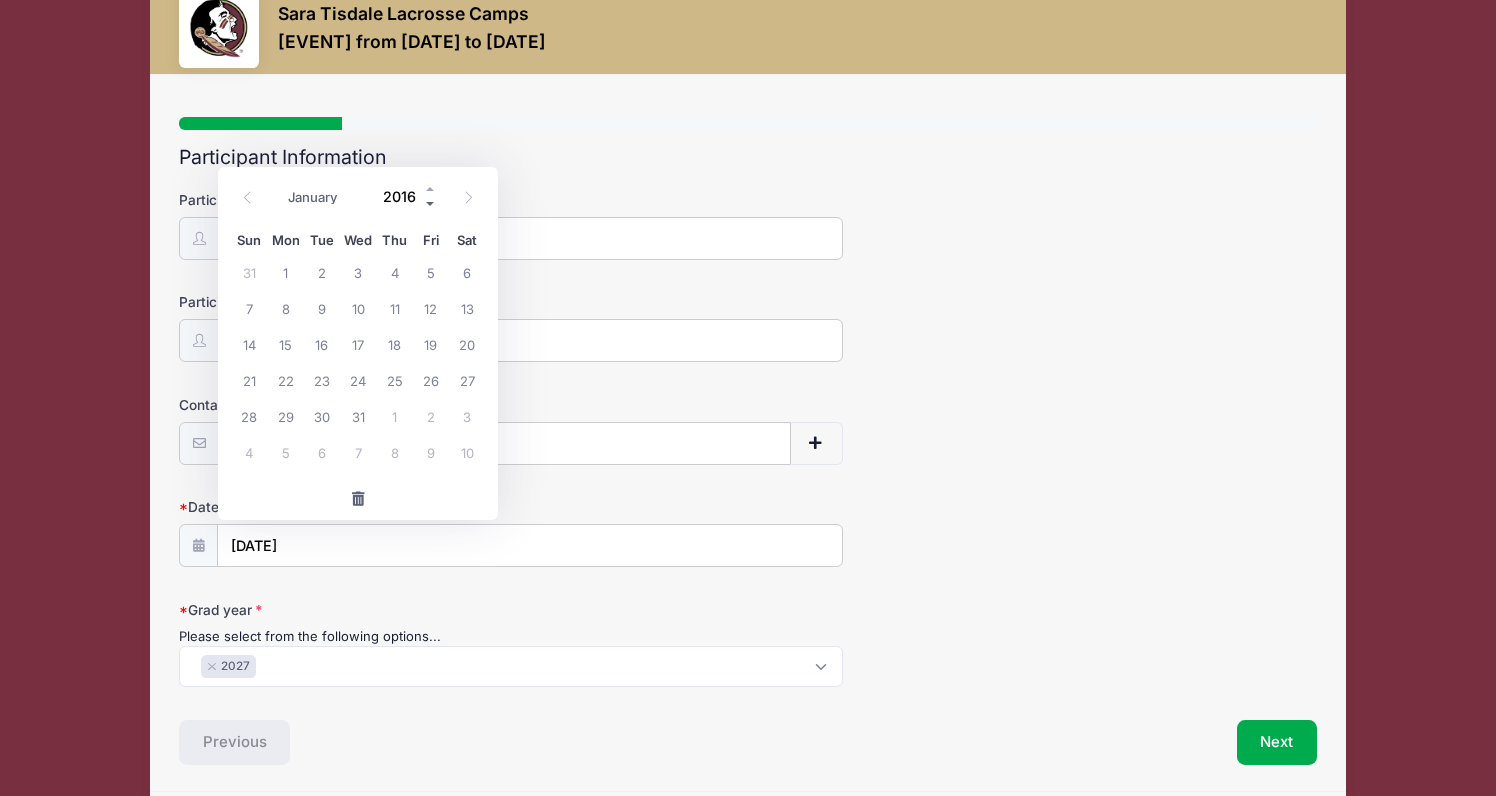 click at bounding box center [431, 203] 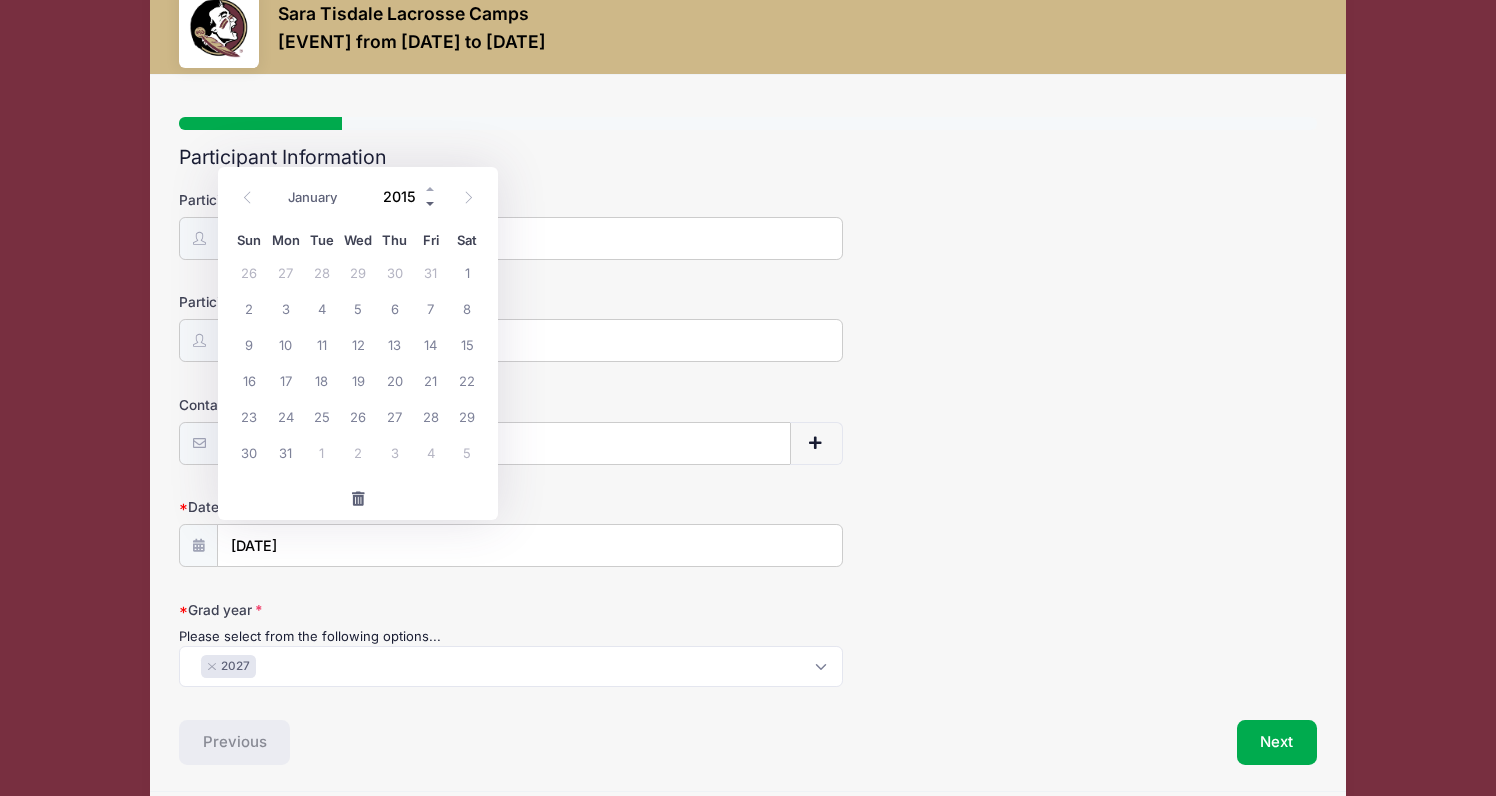 click at bounding box center (431, 203) 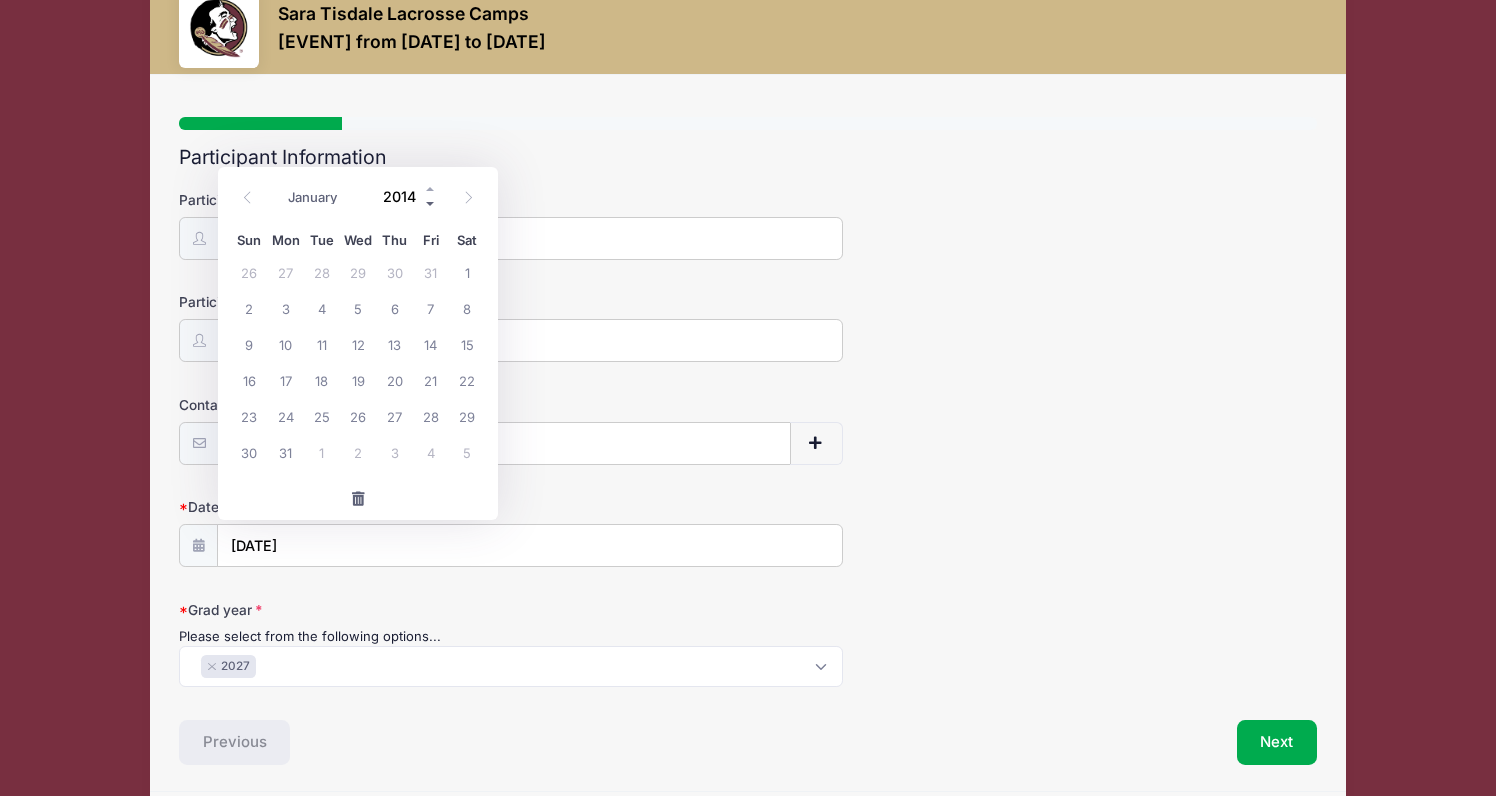 click at bounding box center (431, 203) 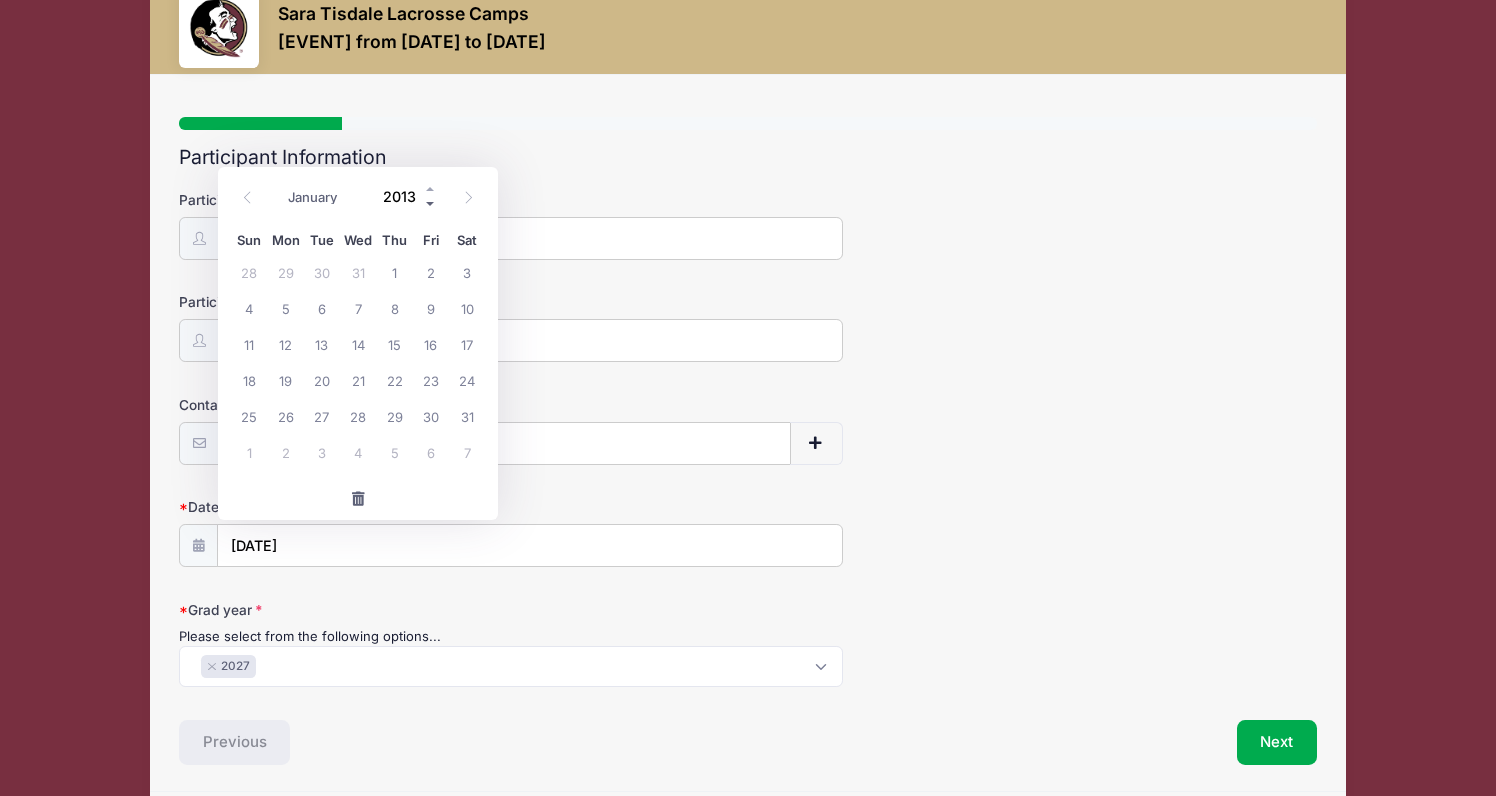 click at bounding box center [431, 203] 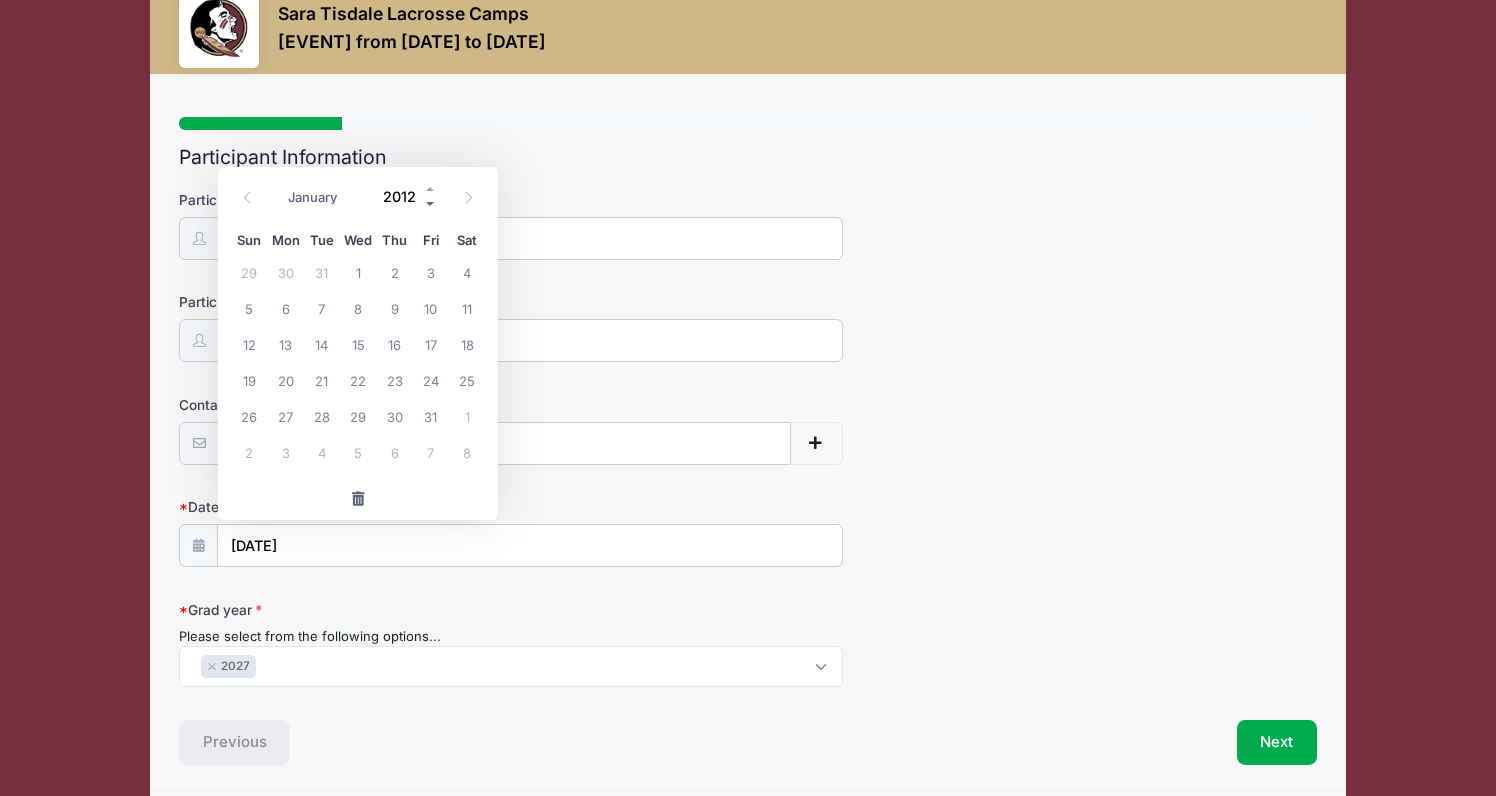click at bounding box center [431, 203] 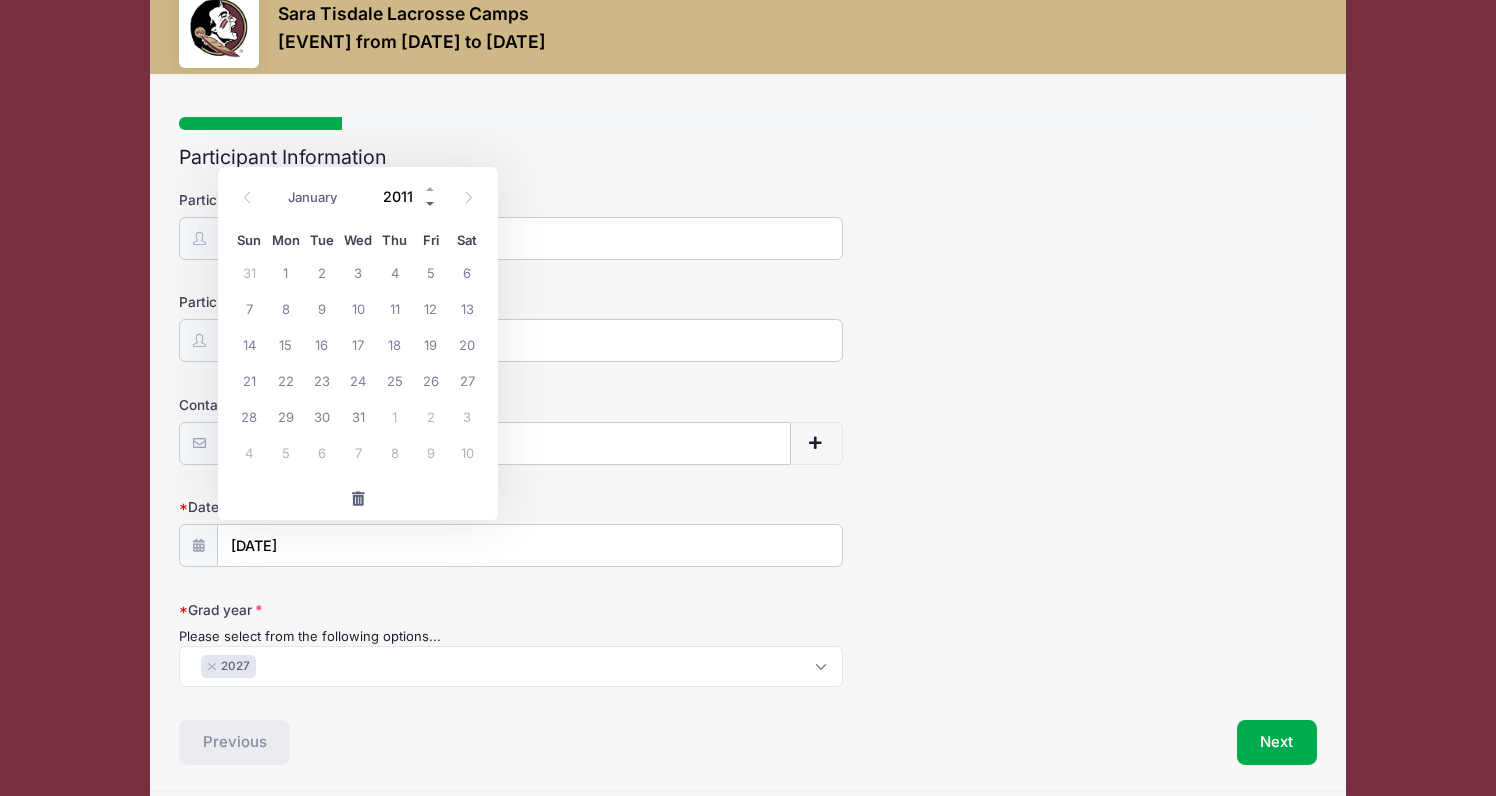 click at bounding box center (431, 203) 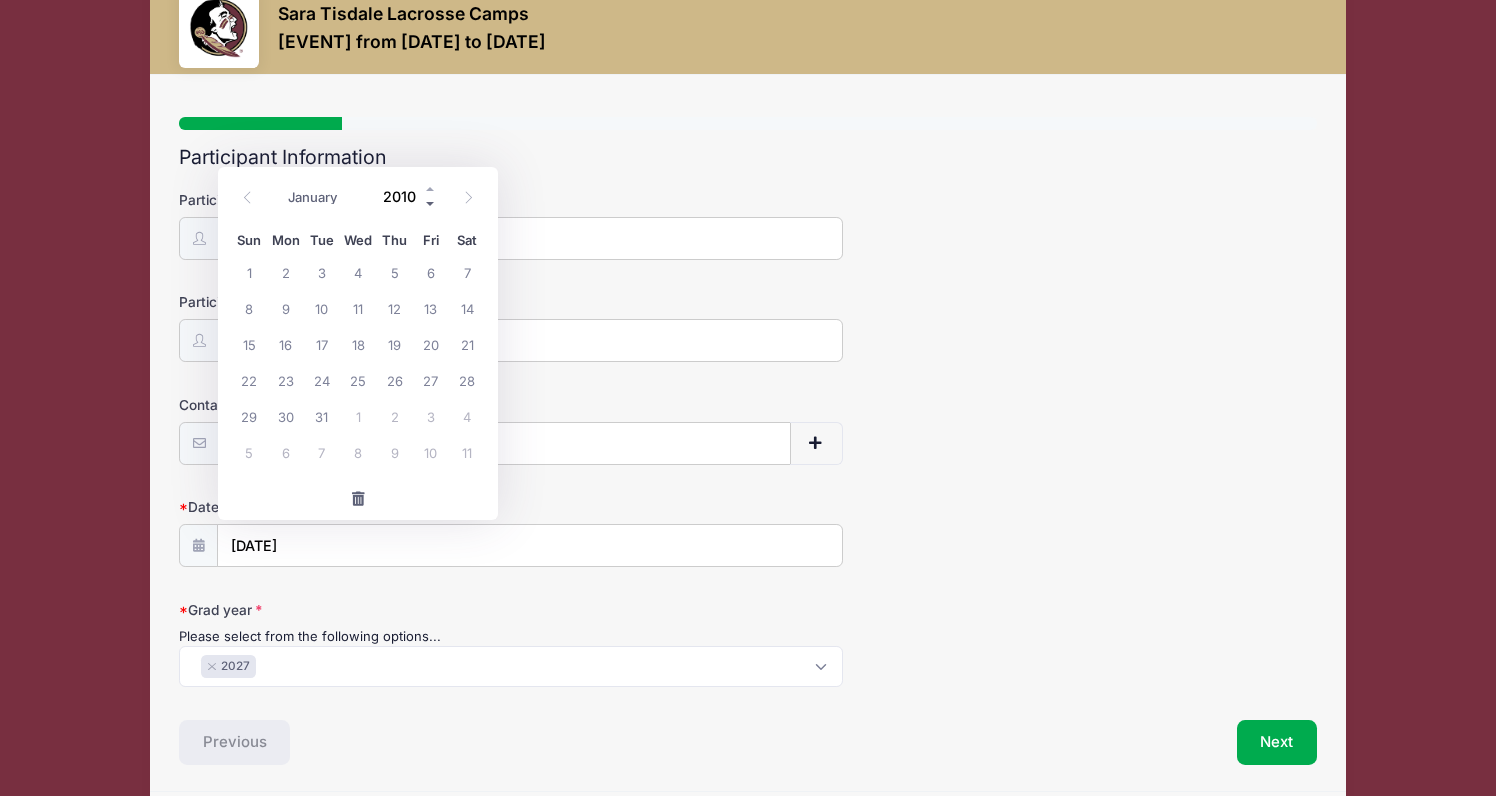 click at bounding box center (431, 203) 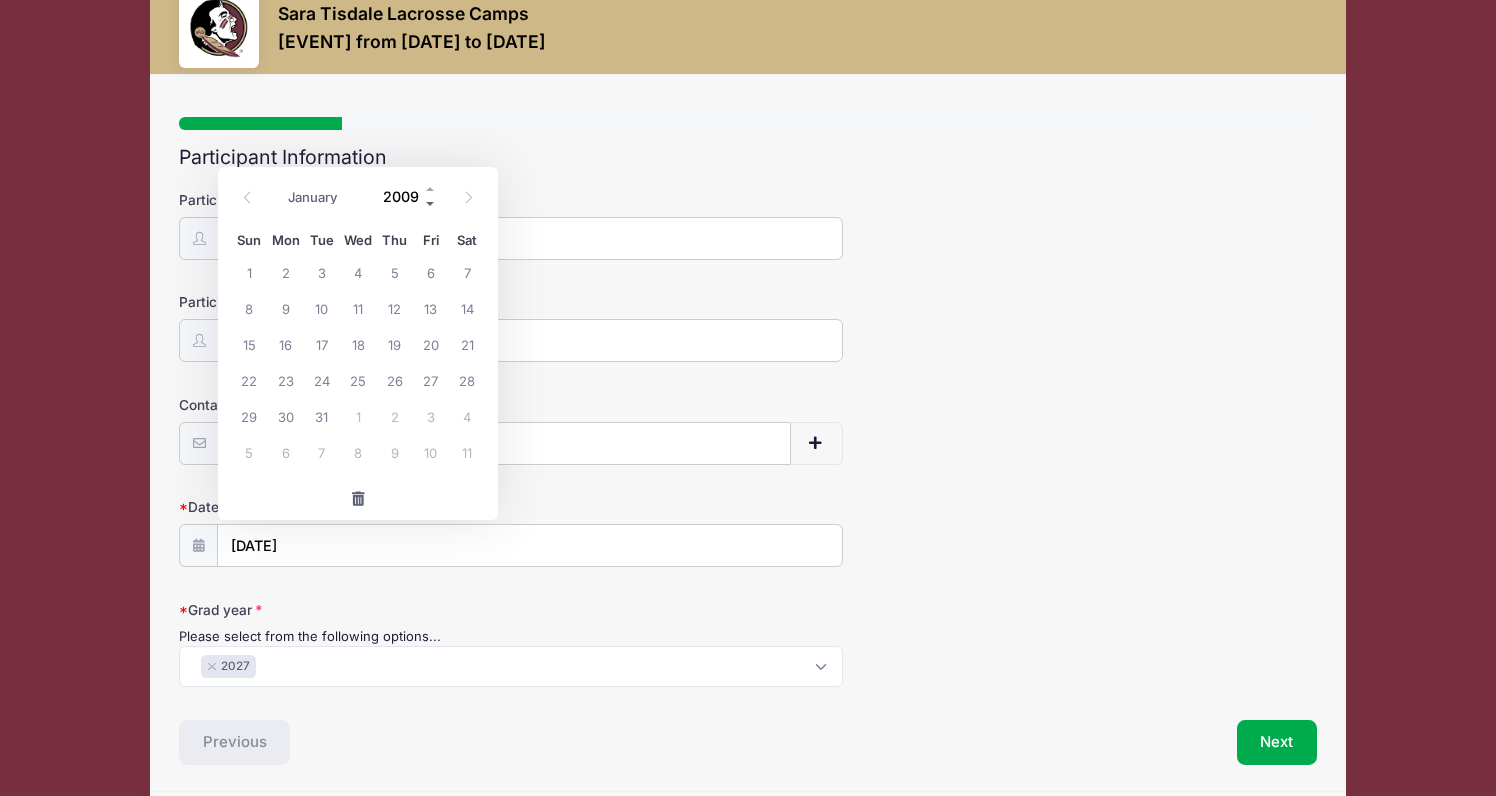 click at bounding box center [431, 203] 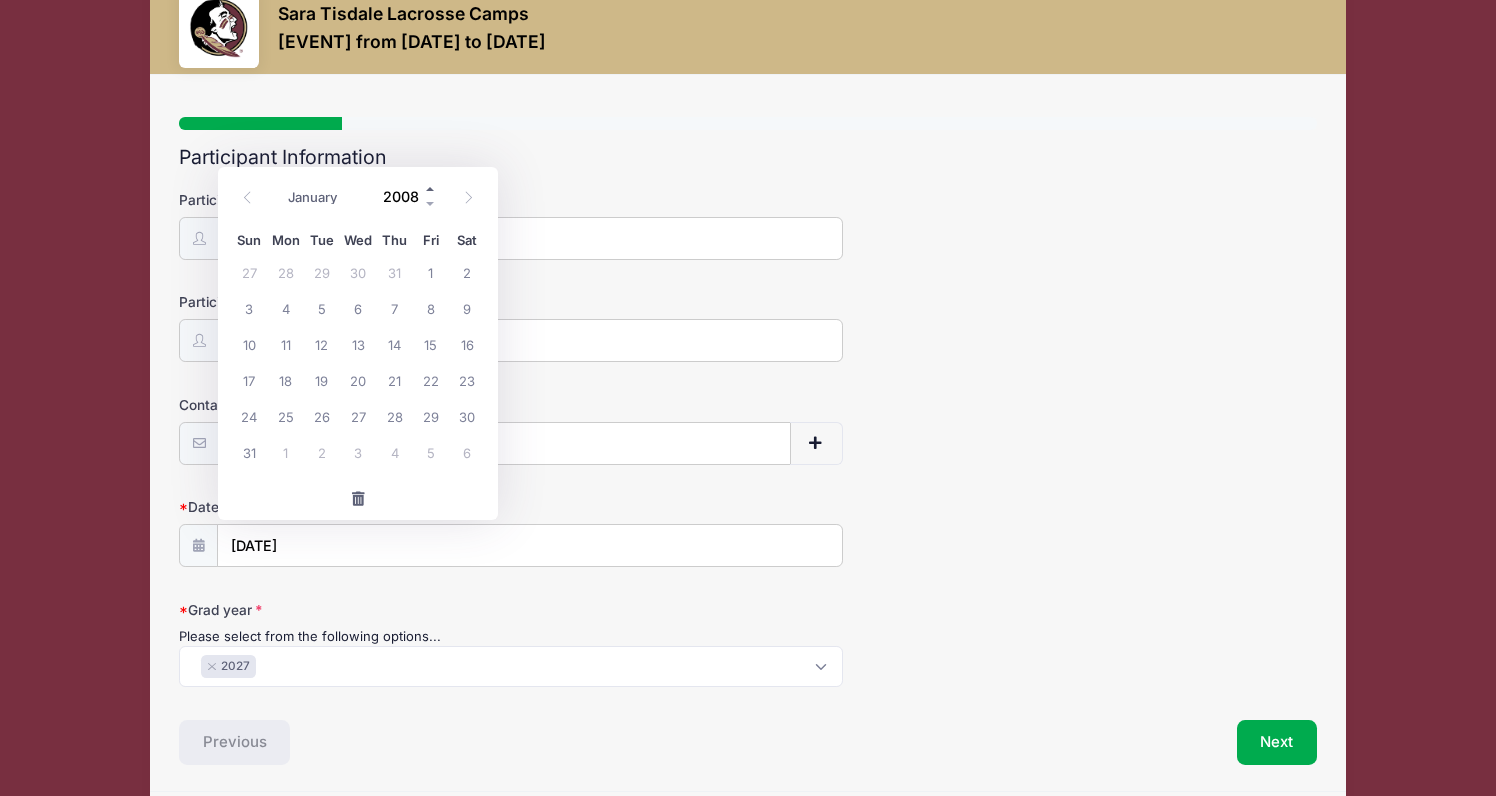 click at bounding box center [431, 188] 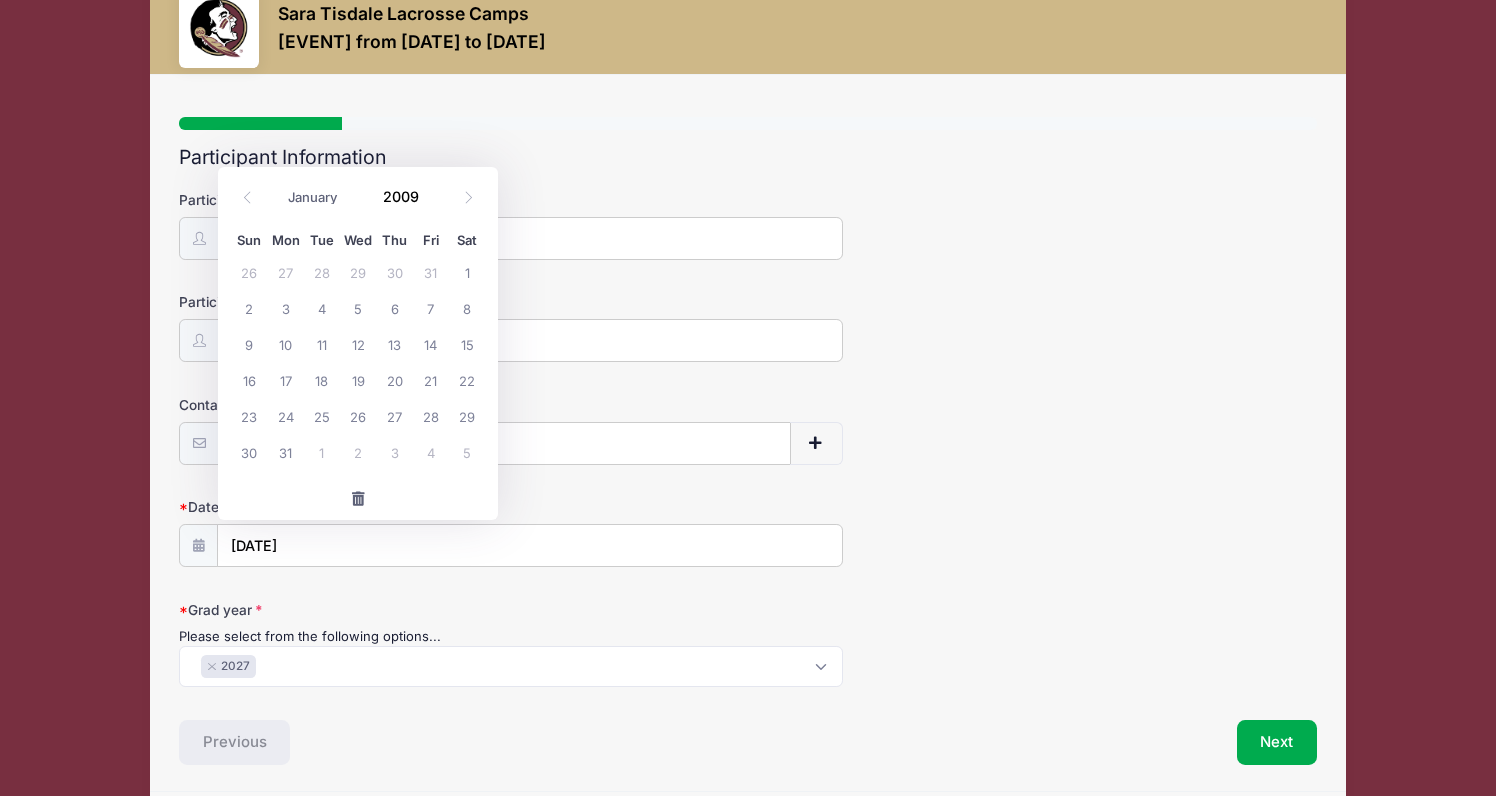 scroll, scrollTop: 97, scrollLeft: 0, axis: vertical 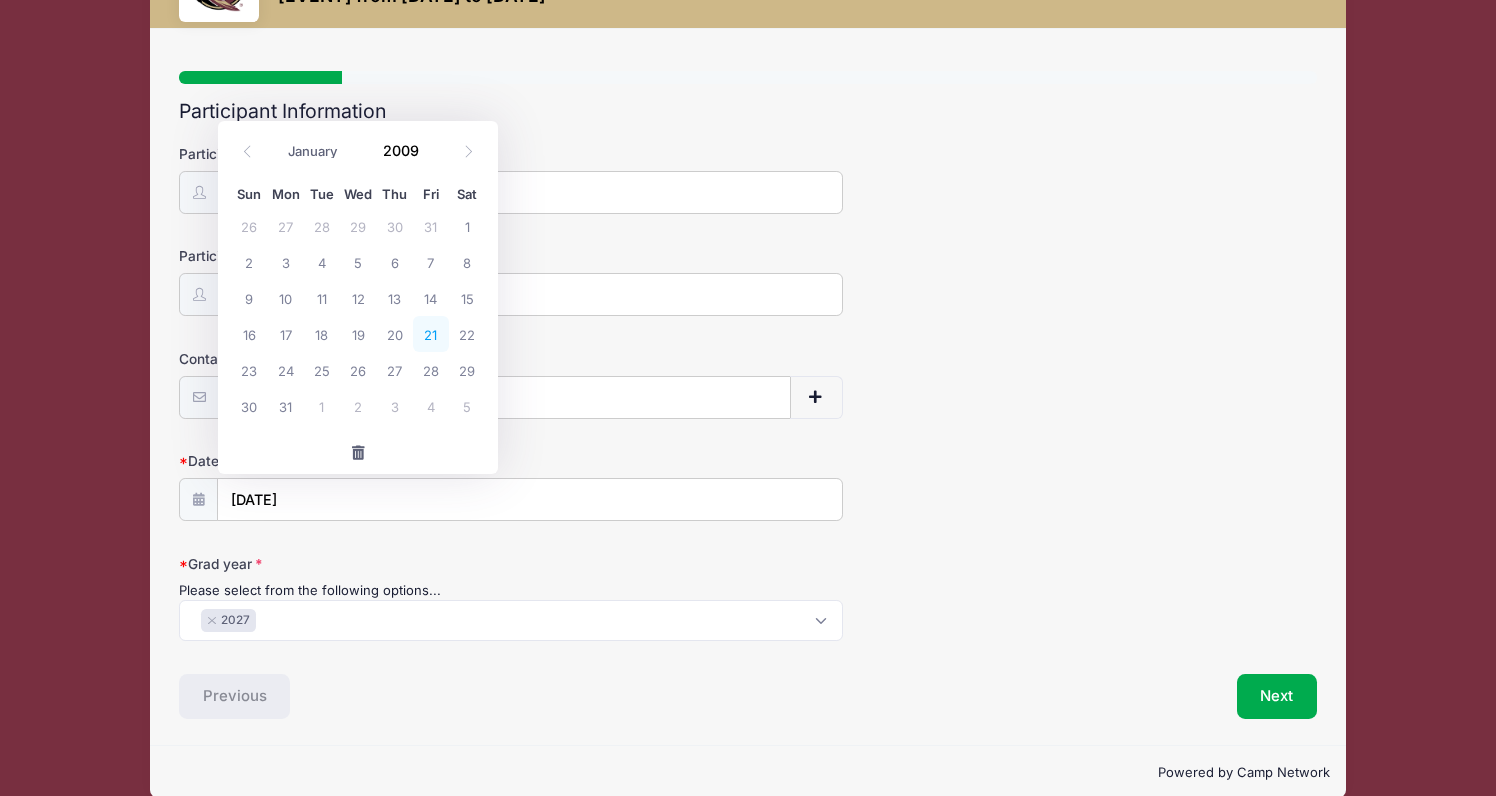 click on "21" at bounding box center [431, 334] 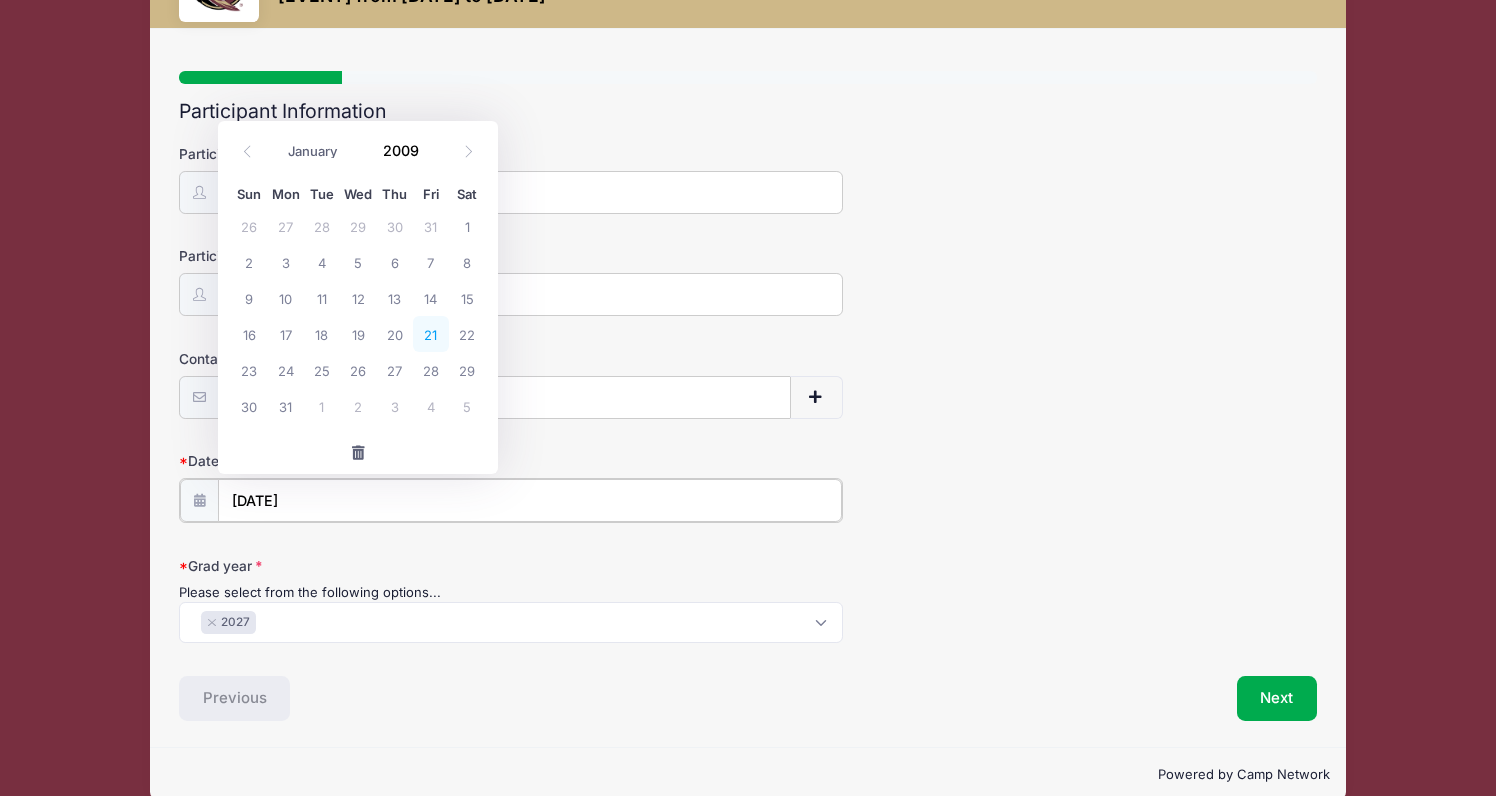 type on "[DATE]" 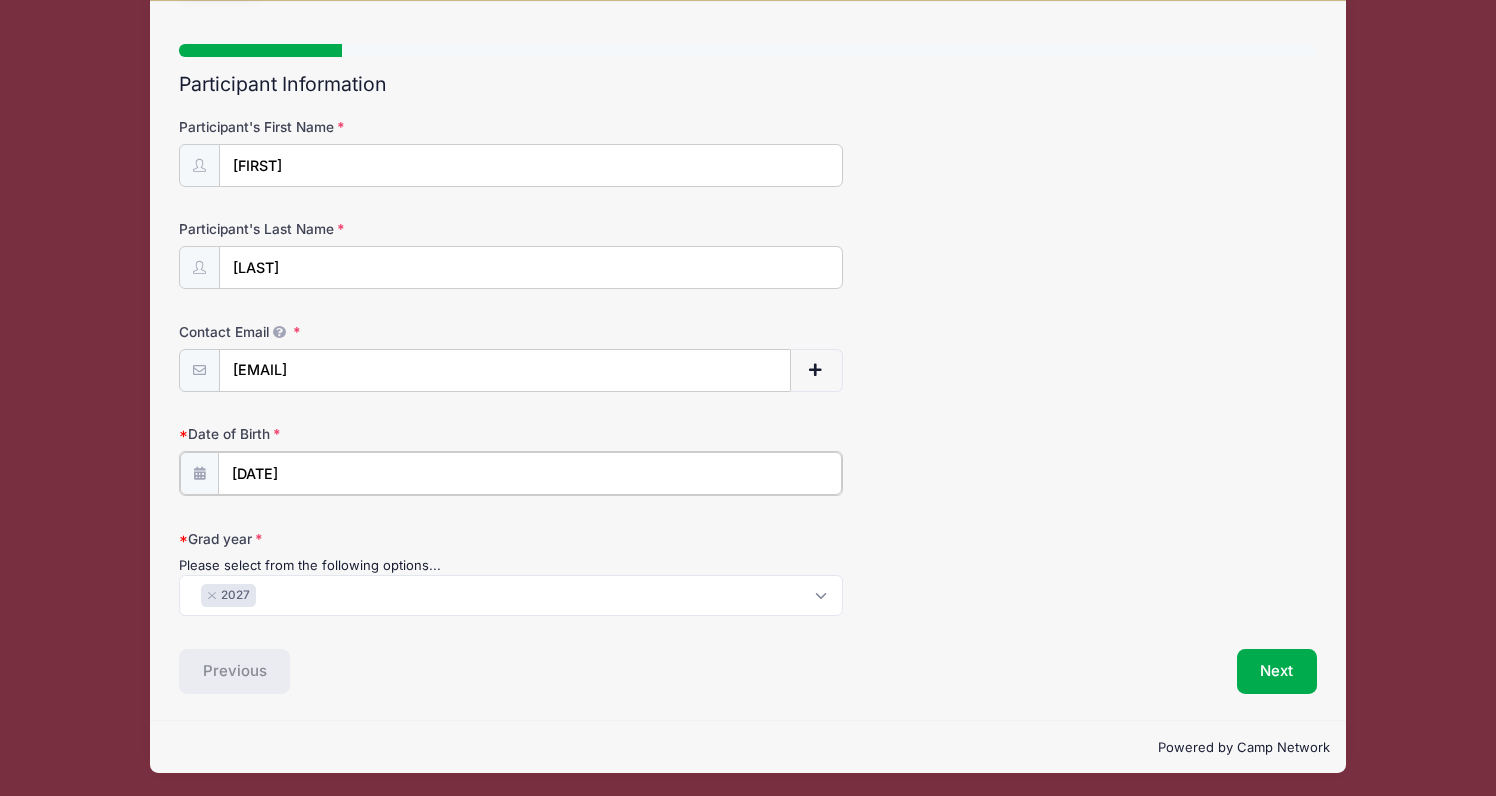 scroll, scrollTop: 122, scrollLeft: 0, axis: vertical 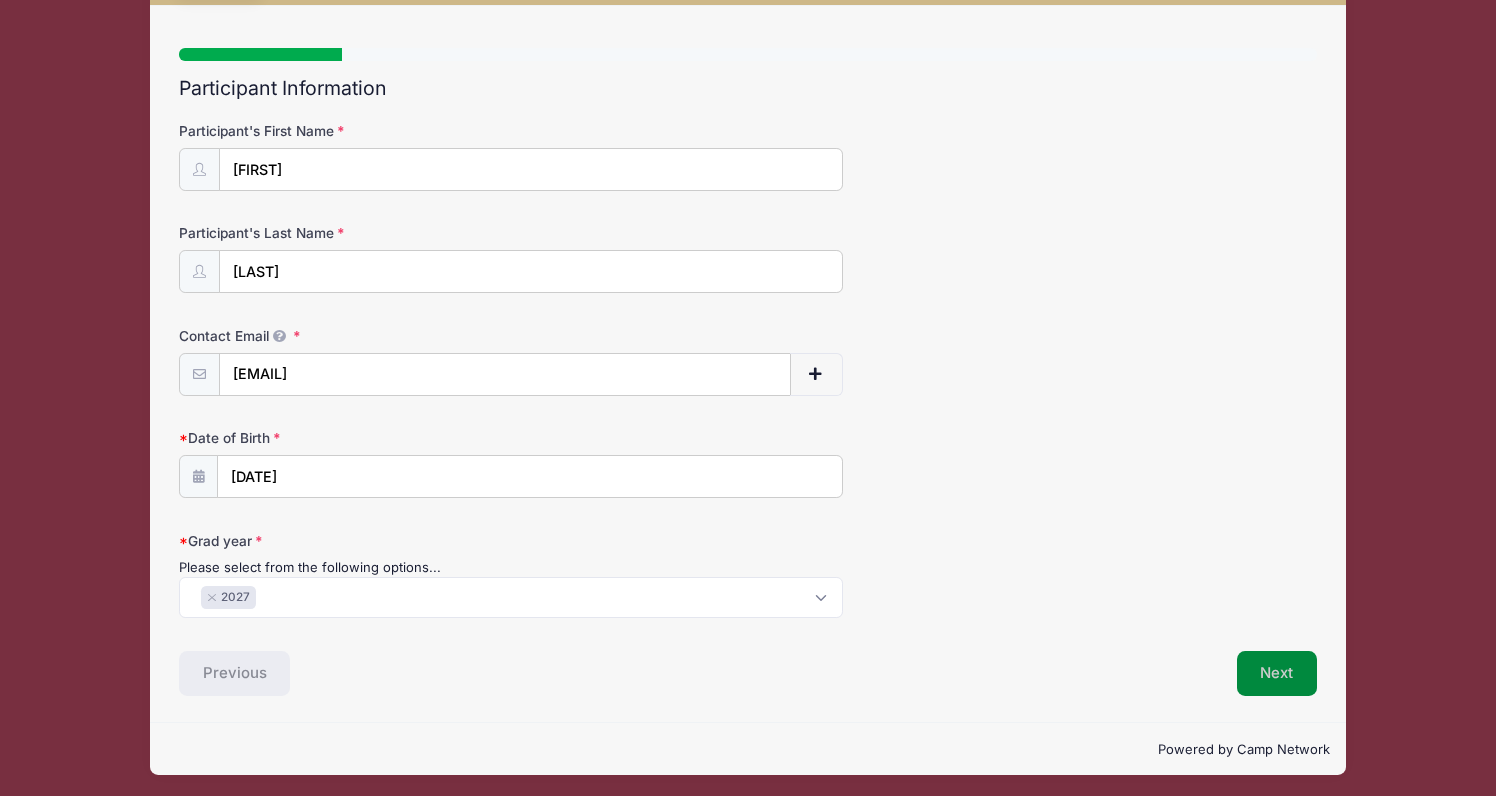 click on "Next" at bounding box center [1277, 674] 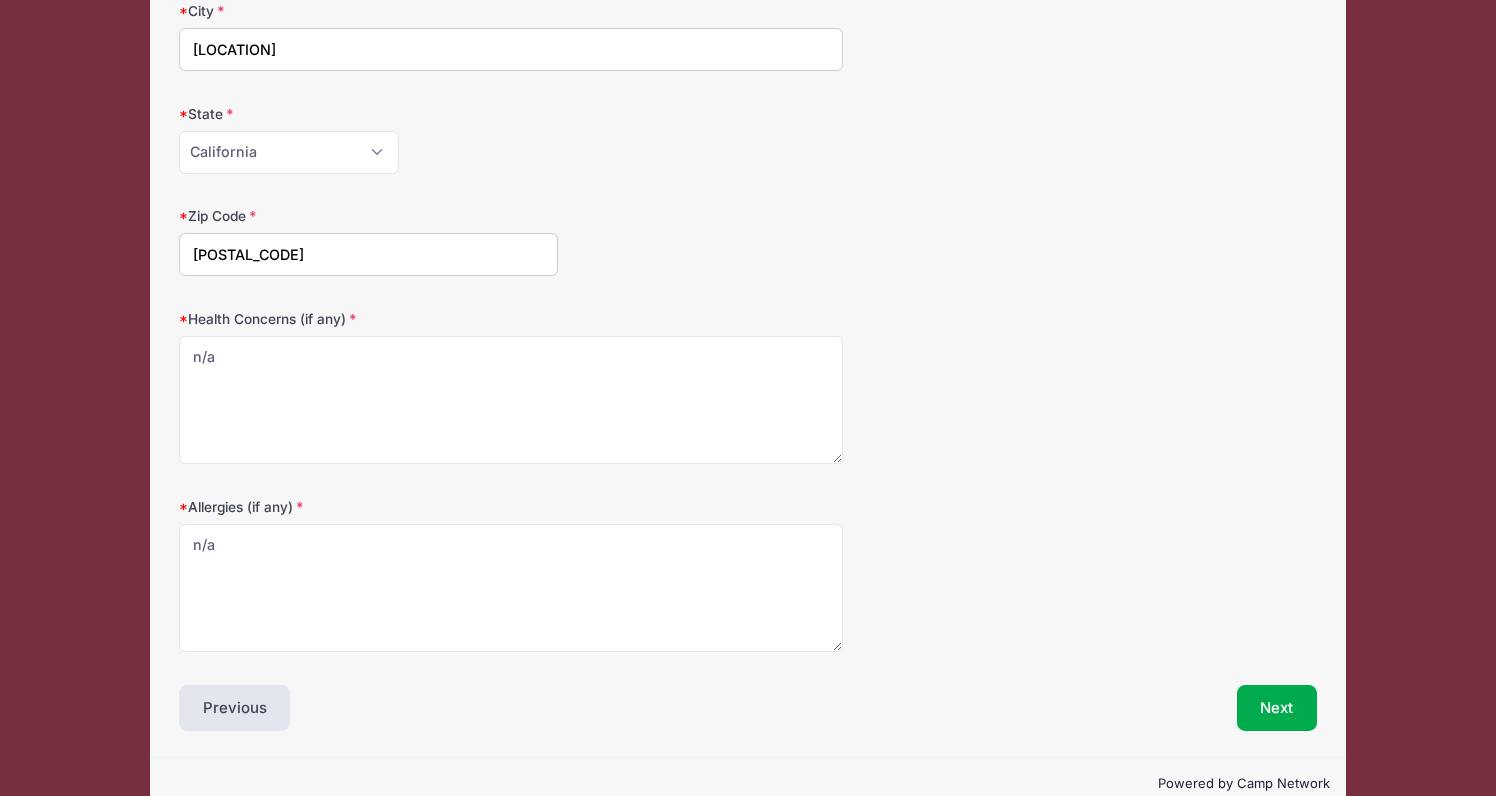 scroll, scrollTop: 374, scrollLeft: 0, axis: vertical 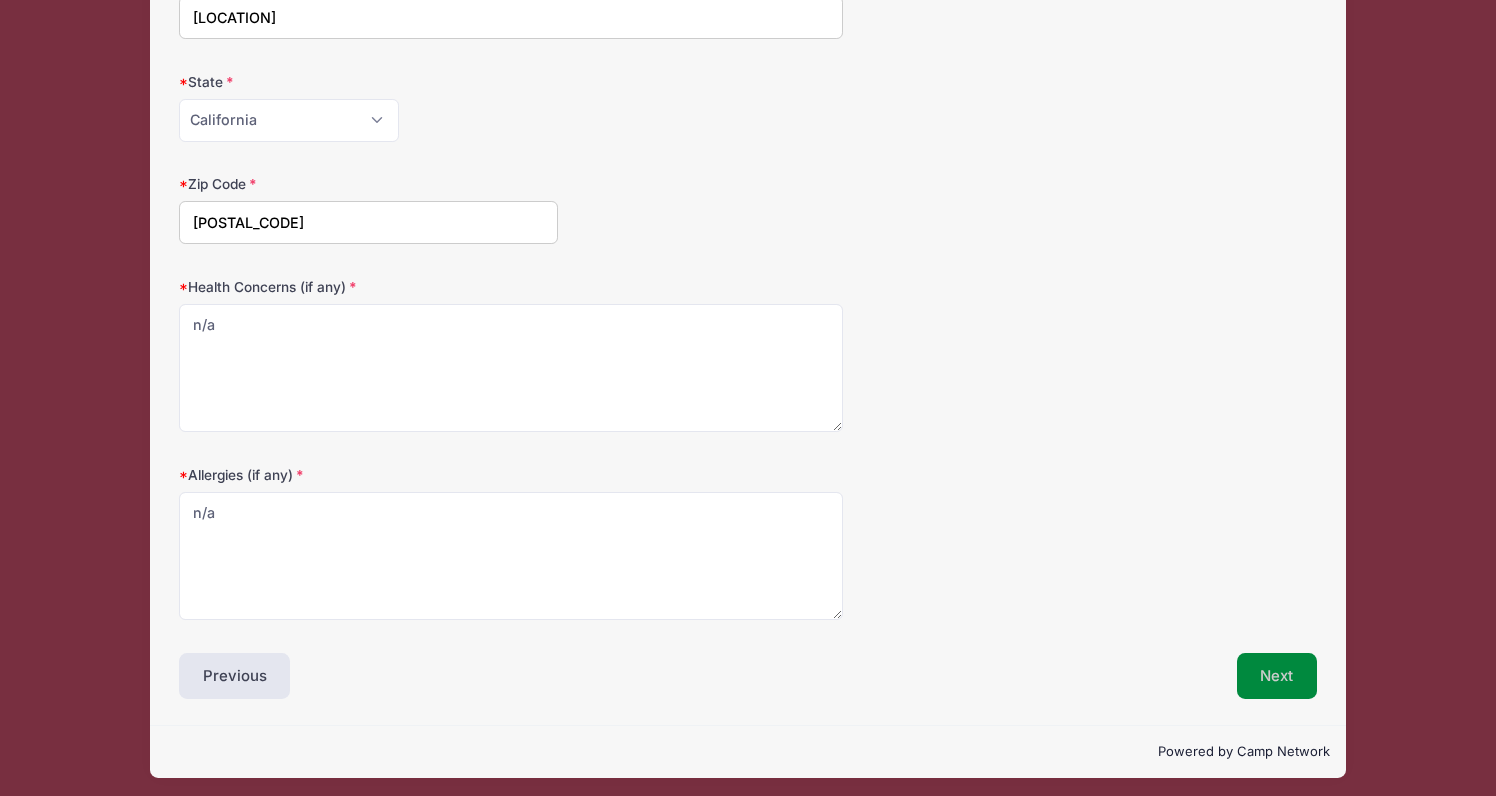 click on "Next" at bounding box center (1277, 676) 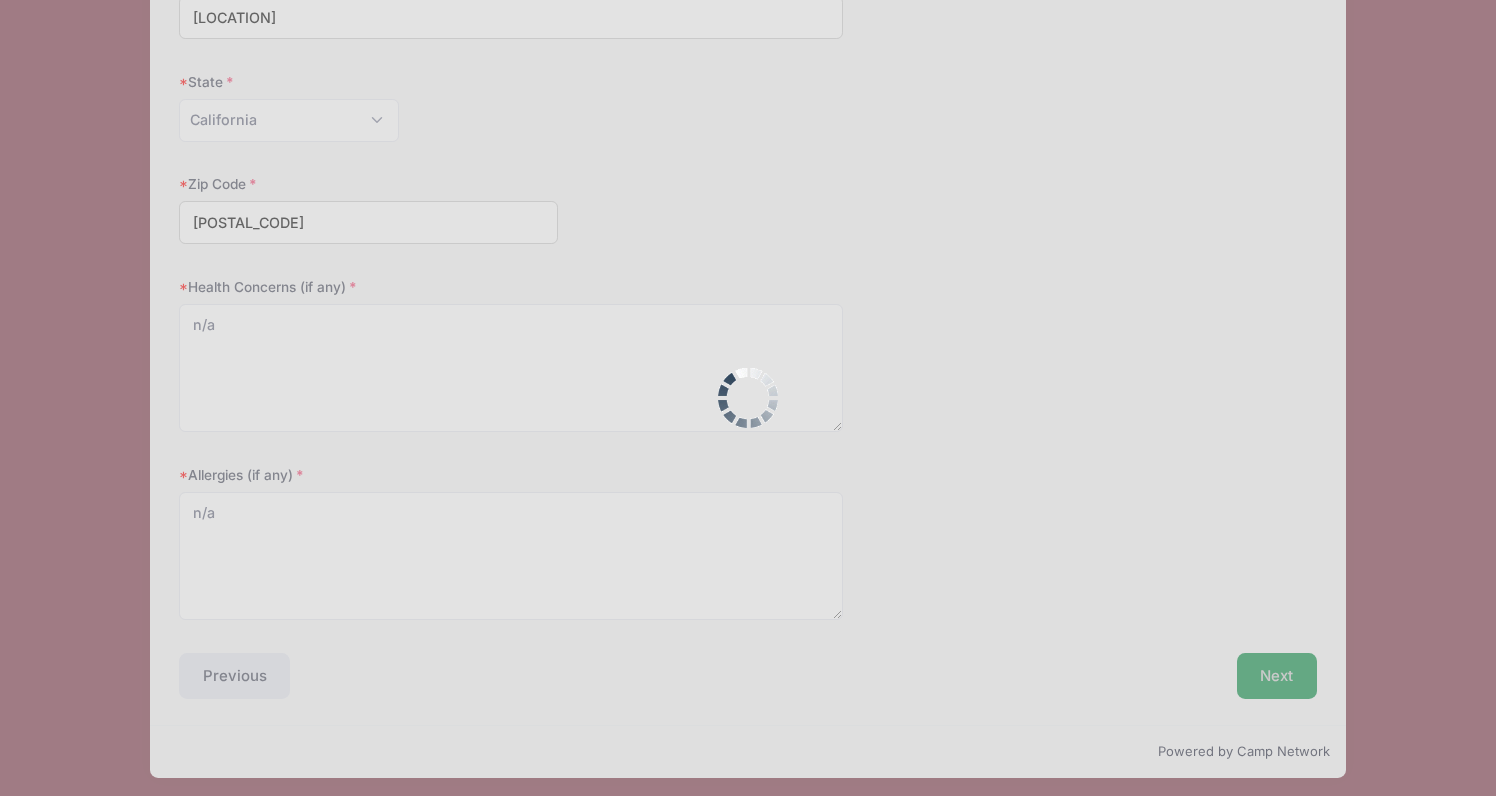 scroll, scrollTop: 240, scrollLeft: 0, axis: vertical 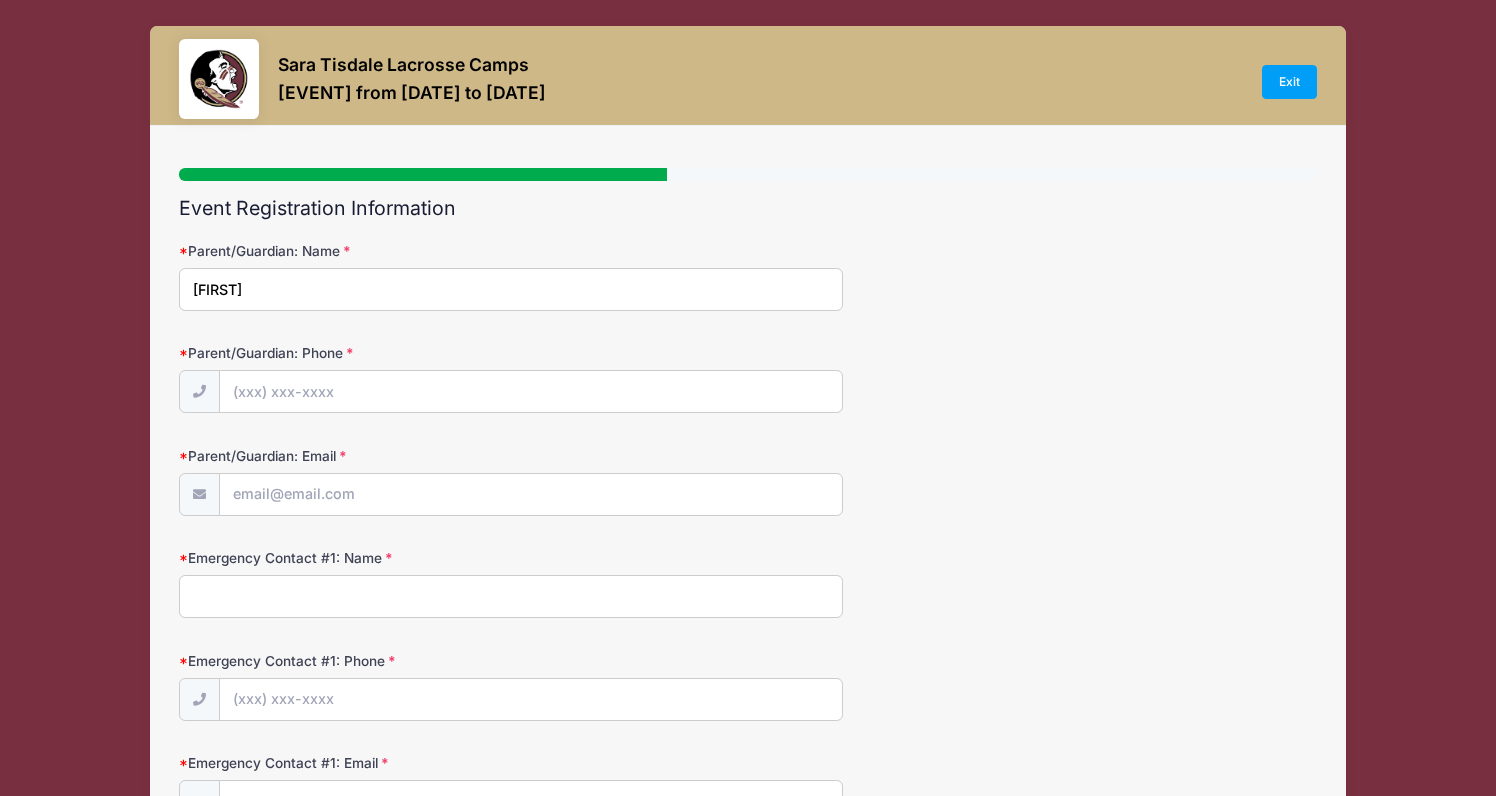 click on "[FIRST]" at bounding box center [511, 289] 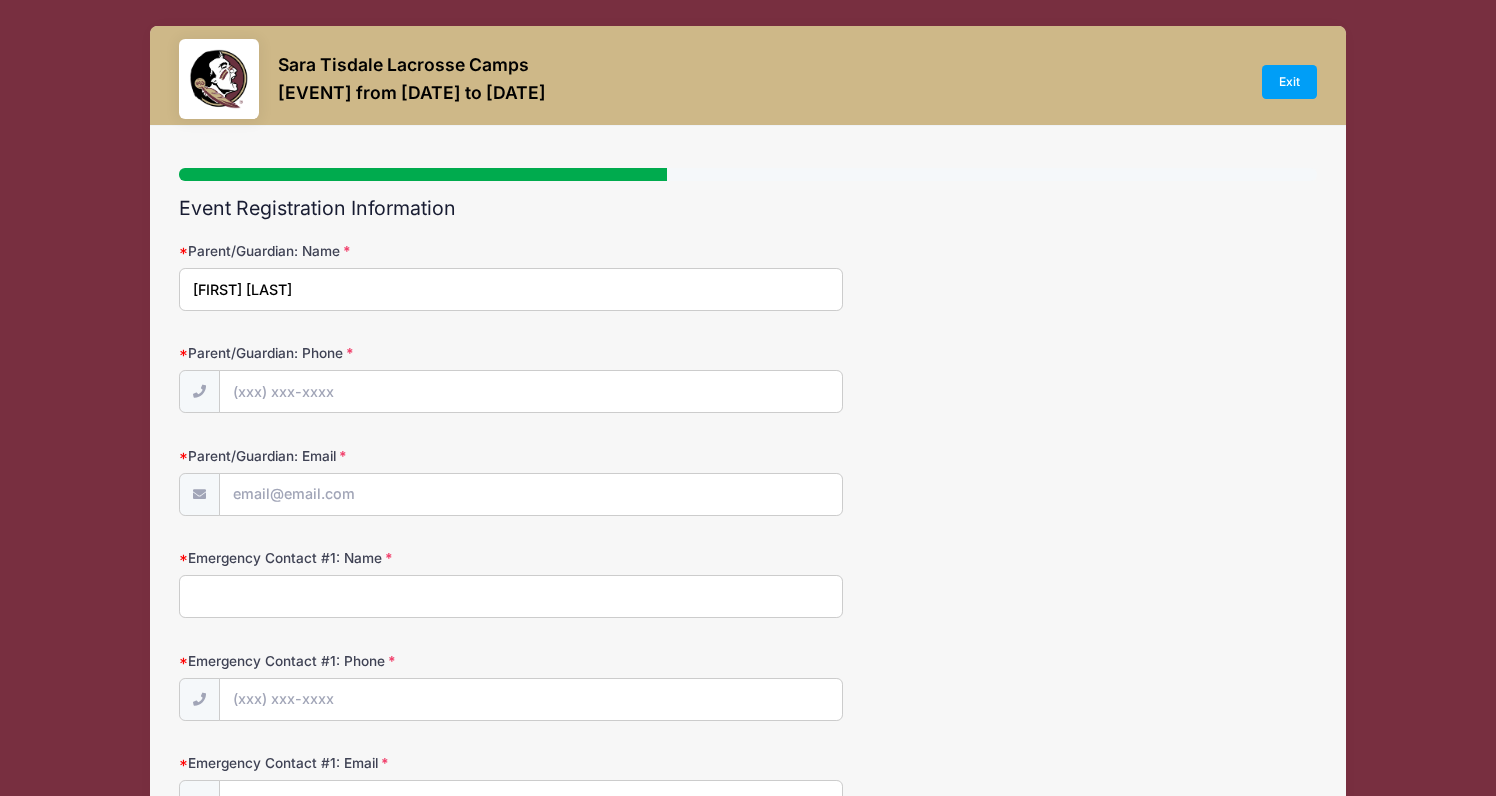 type on "[FIRST] [LAST]" 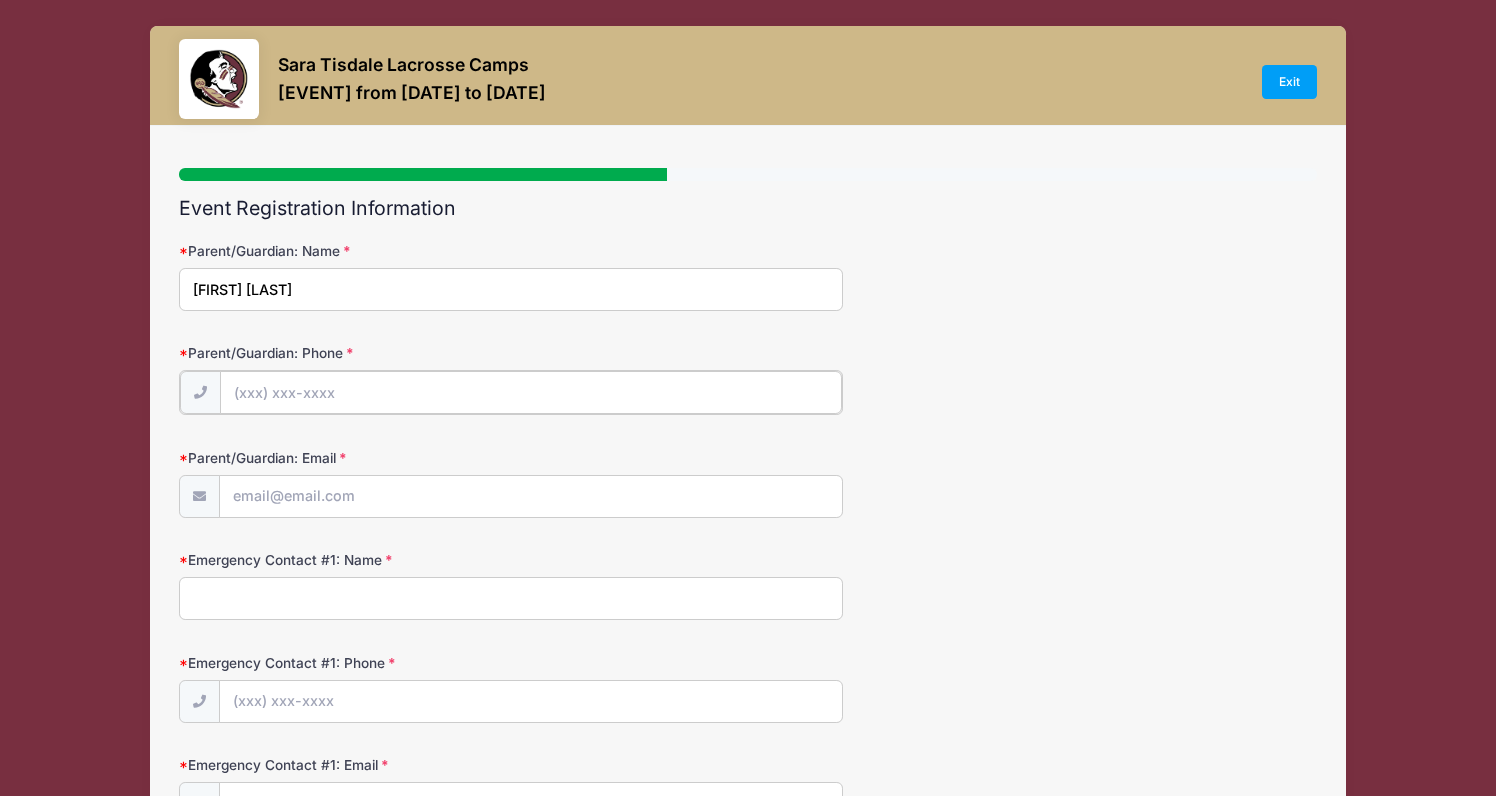click on "Parent/Guardian: Phone" at bounding box center [531, 392] 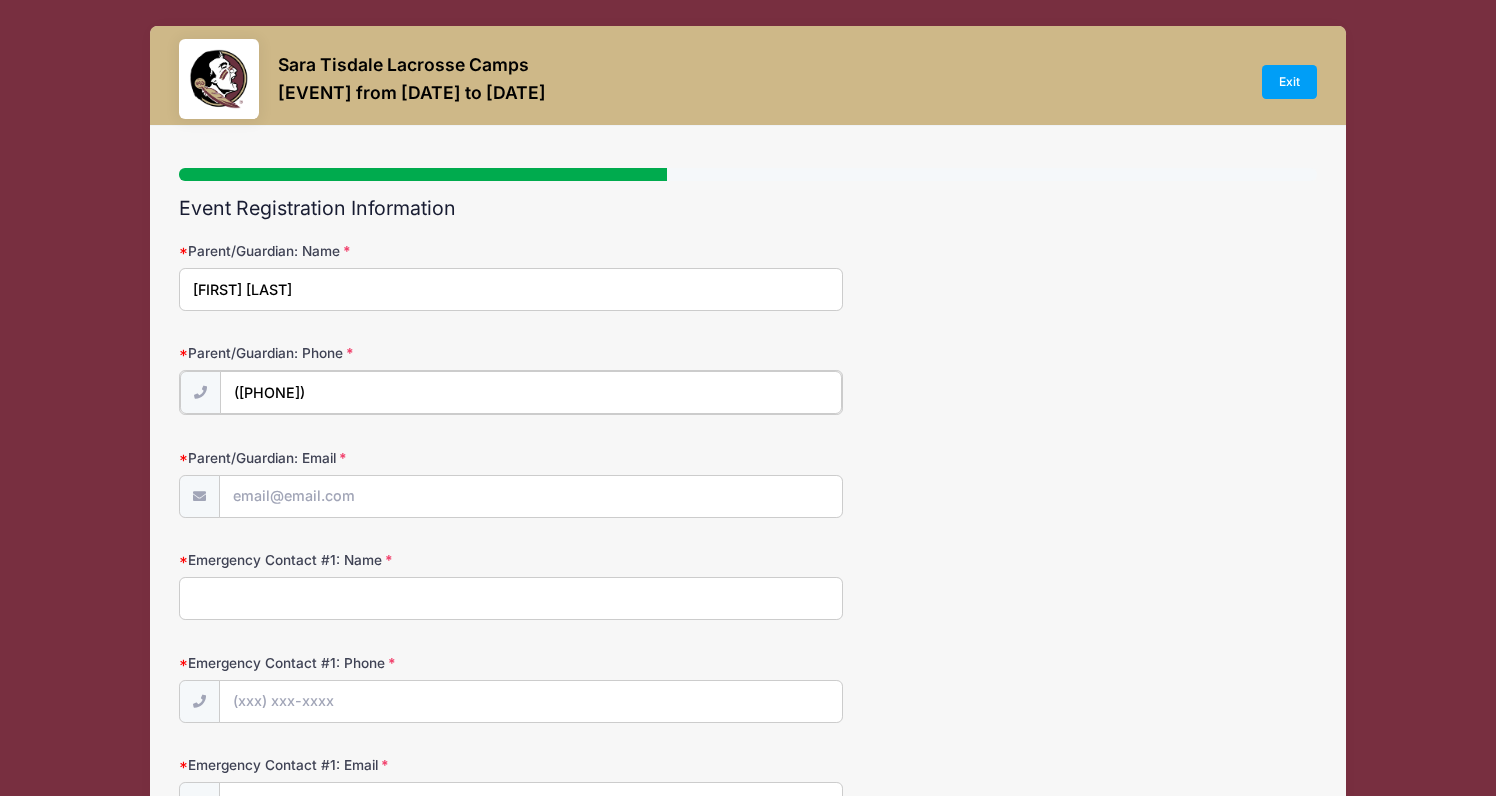 type on "([PHONE])" 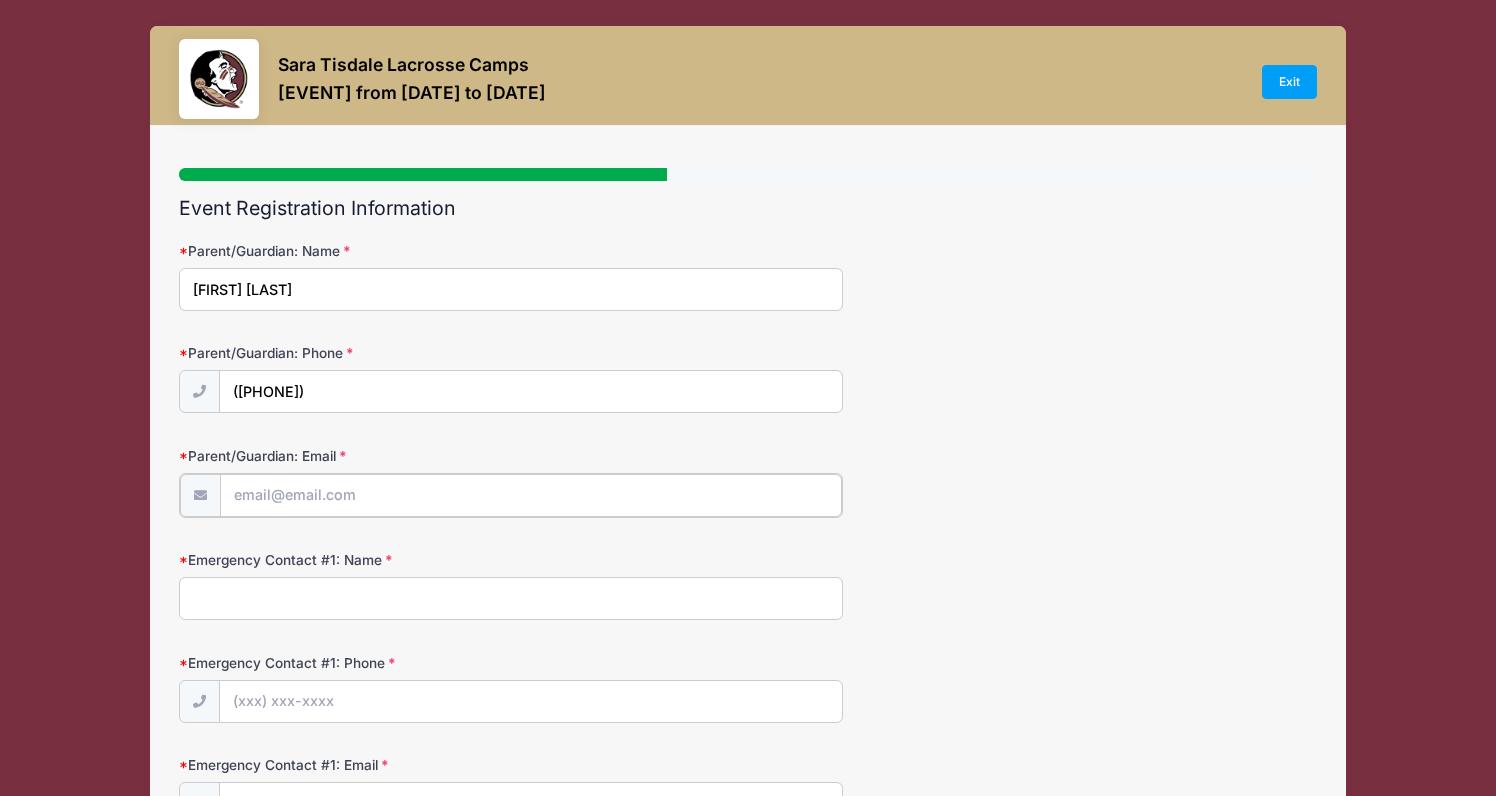 type on "[EMAIL]" 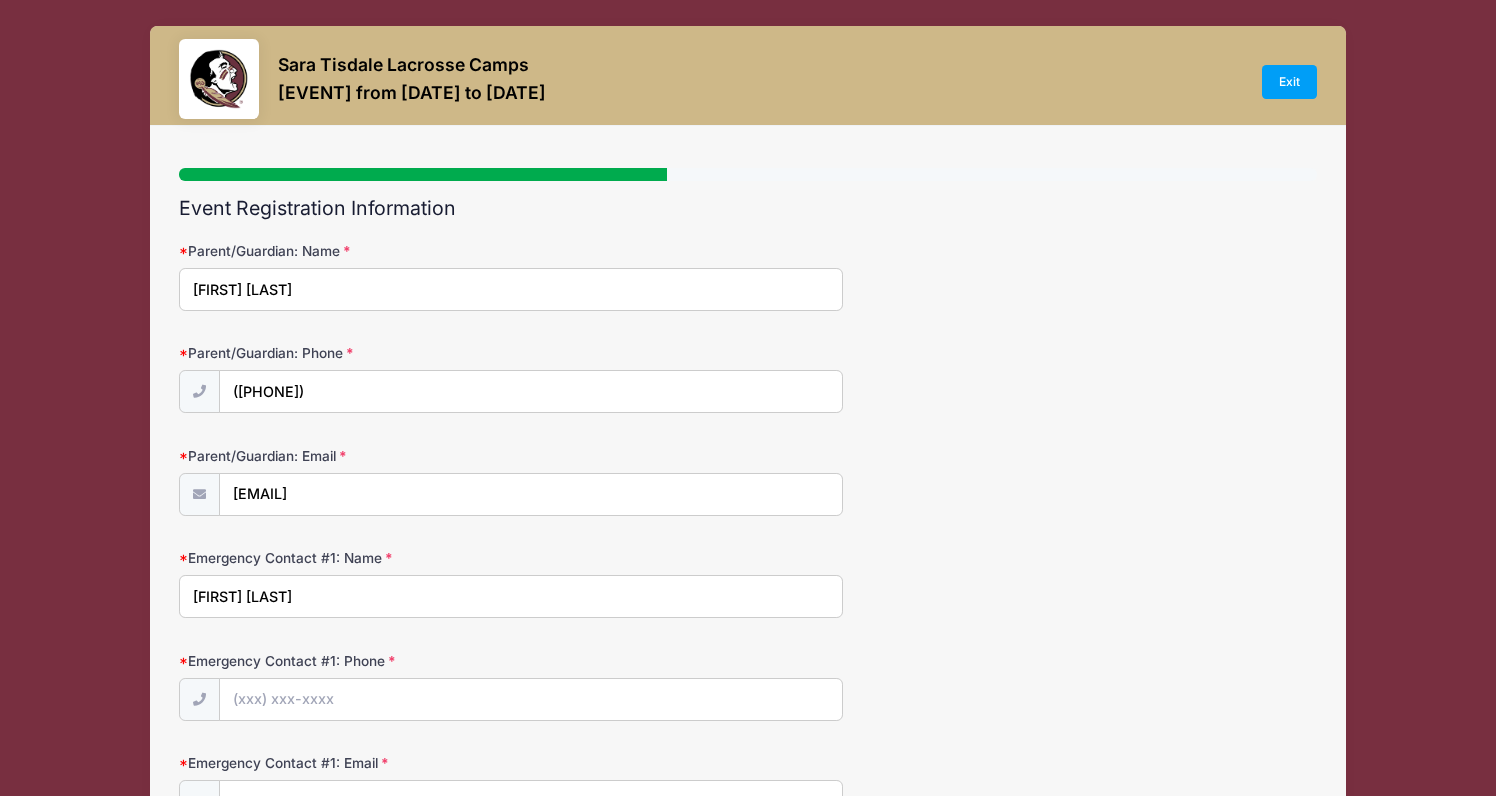 type on "[FIRST] [LAST]" 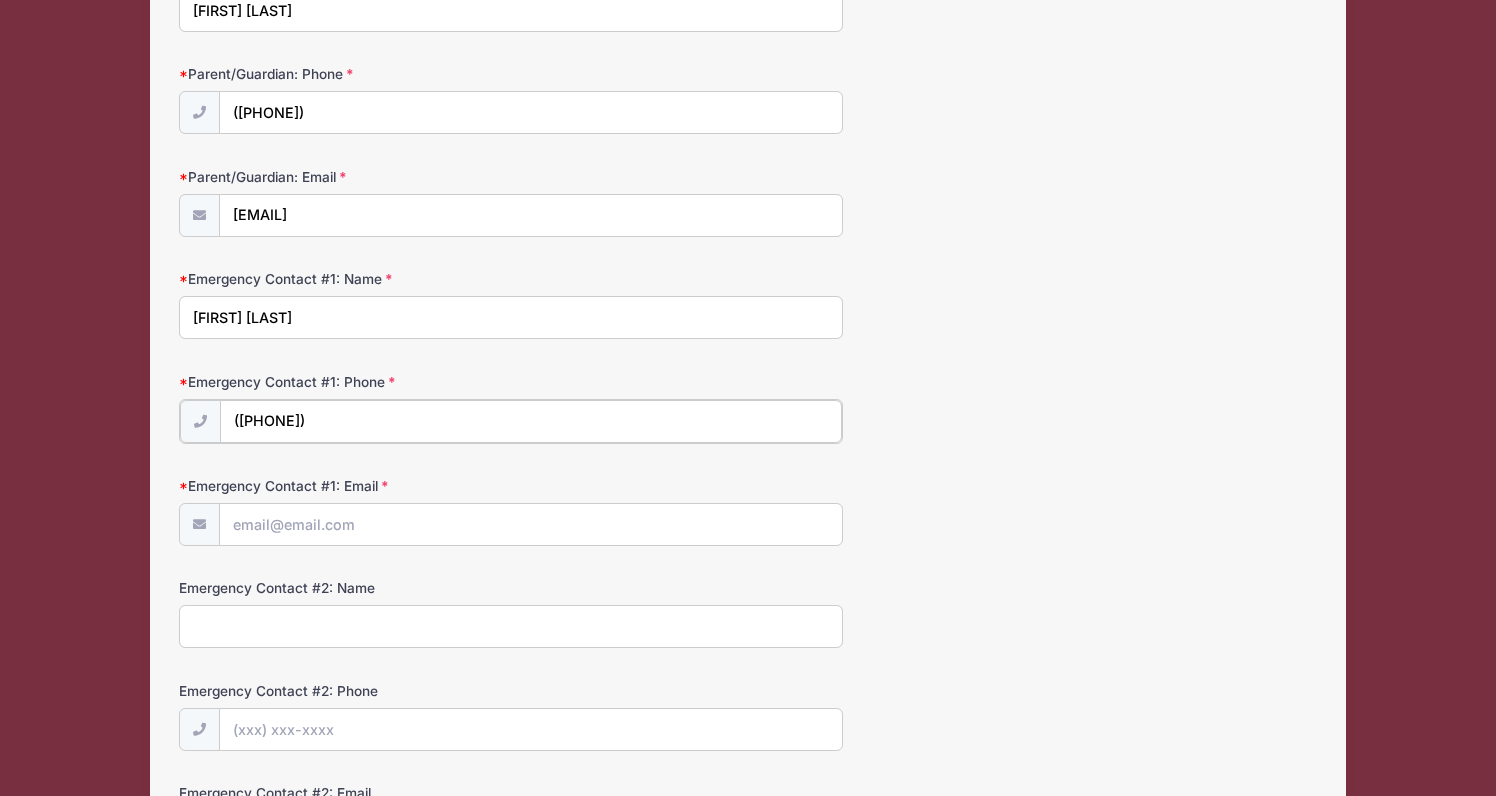 scroll, scrollTop: 283, scrollLeft: 0, axis: vertical 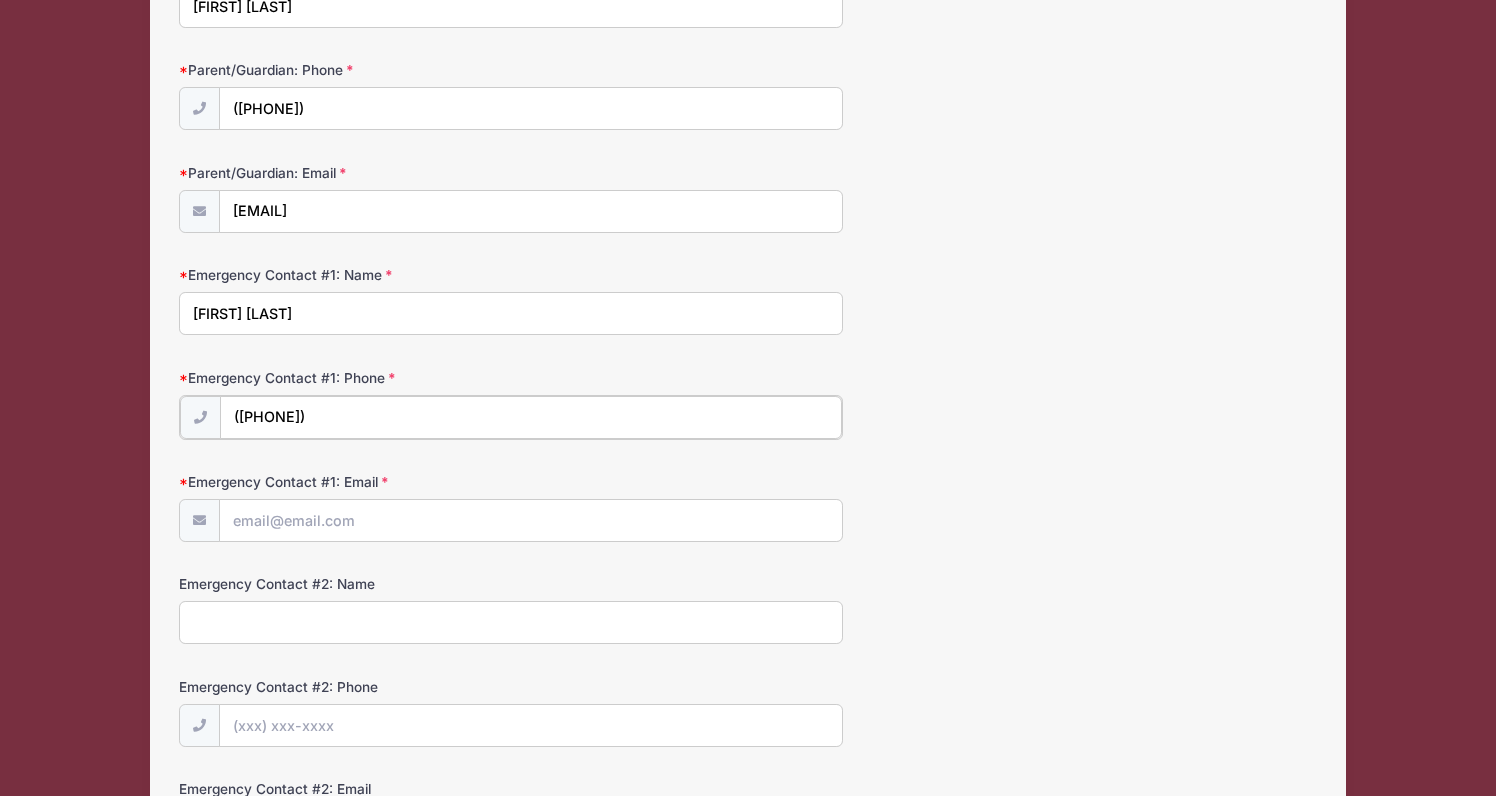 type on "([PHONE])" 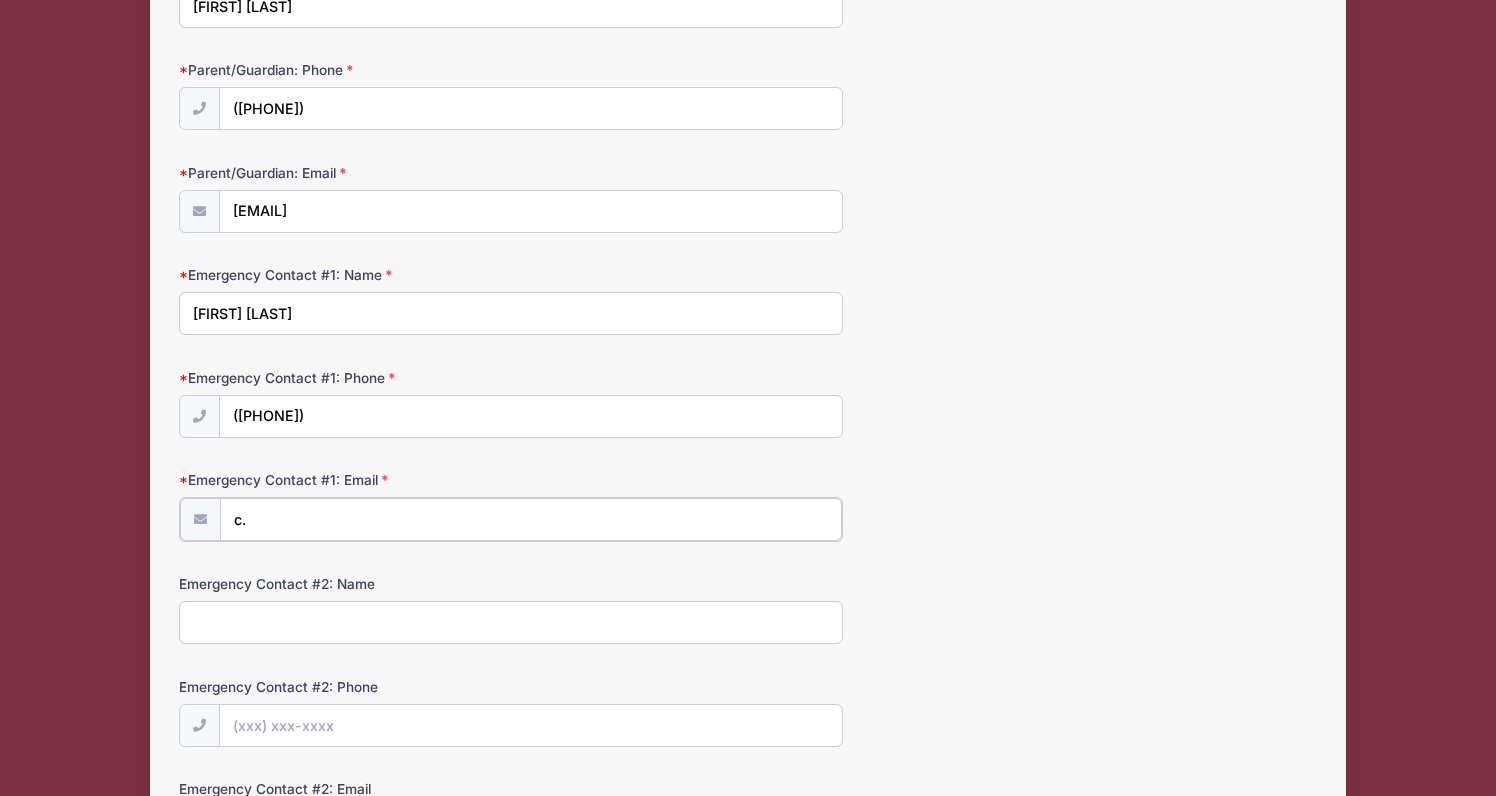 type on "c" 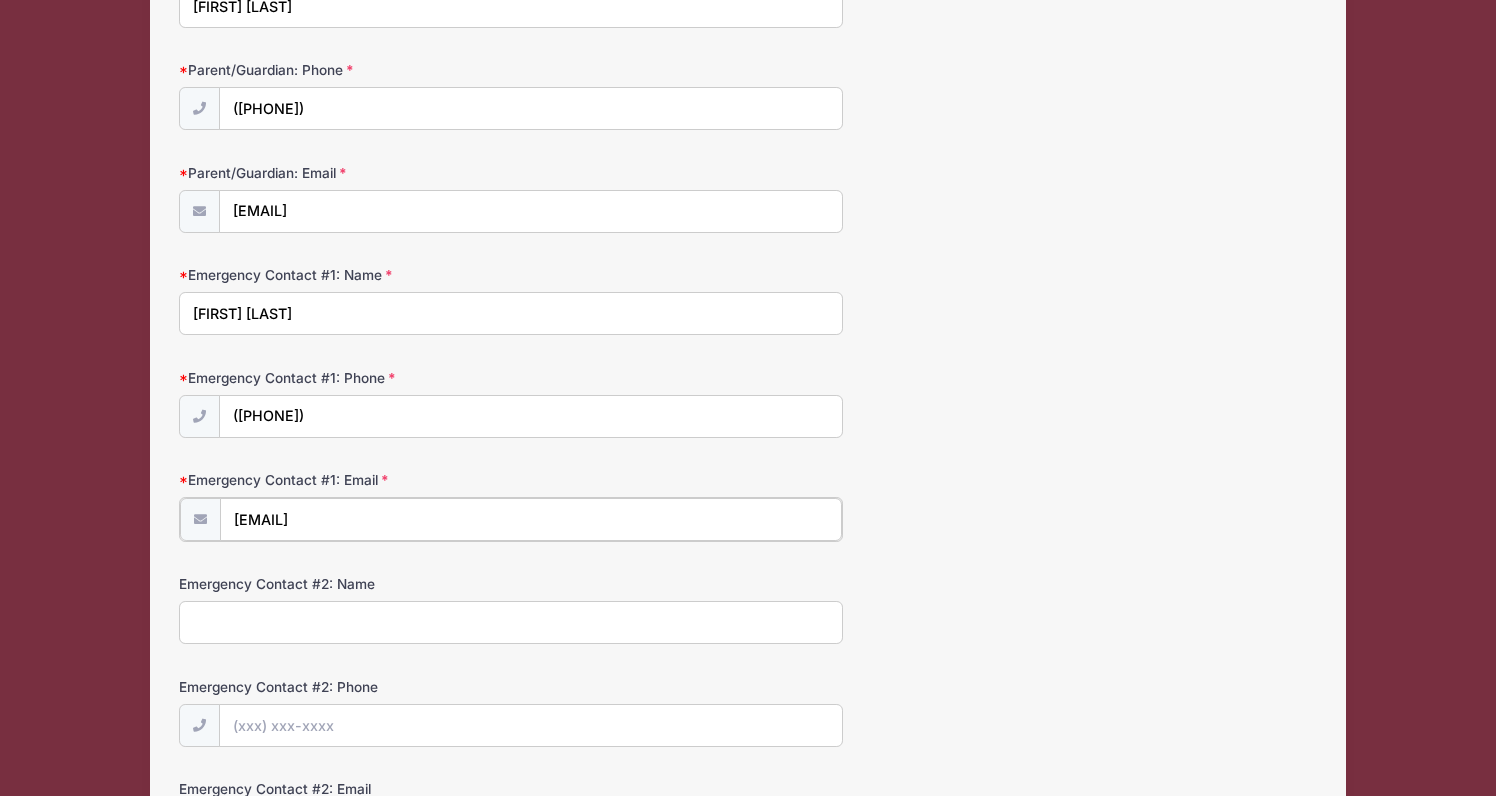 type on "[EMAIL]" 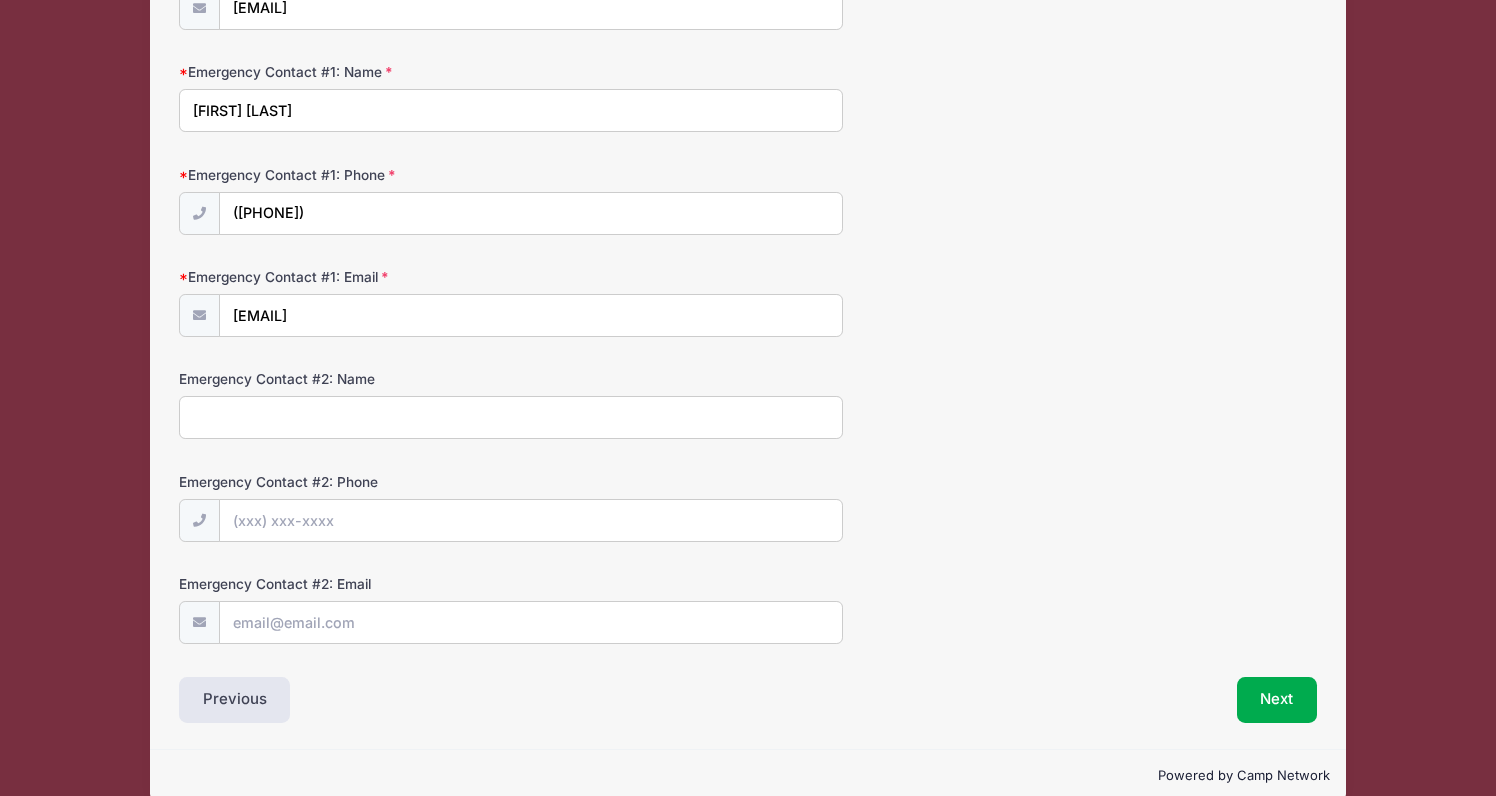 scroll, scrollTop: 498, scrollLeft: 0, axis: vertical 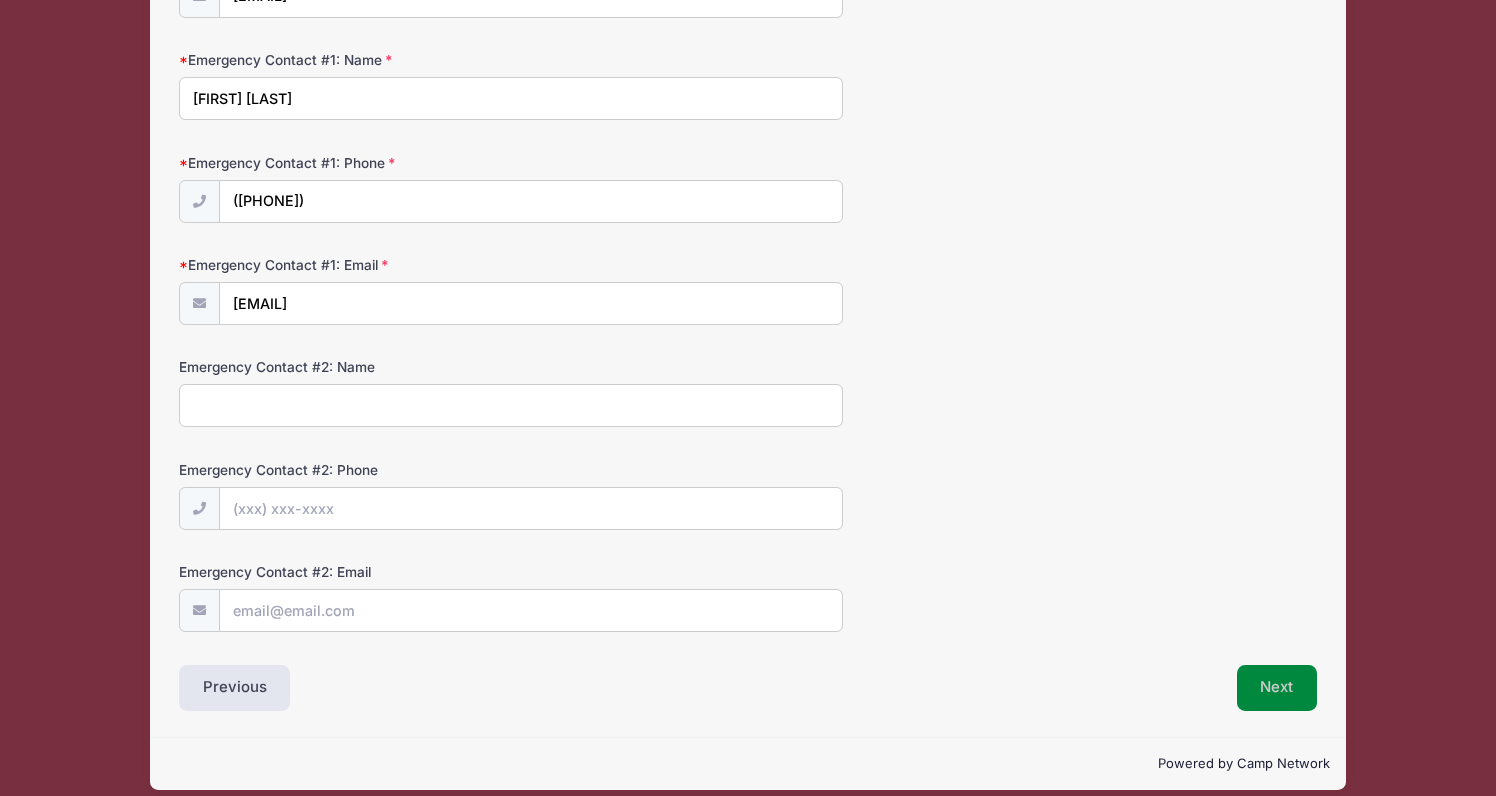 click on "Next" at bounding box center [1277, 688] 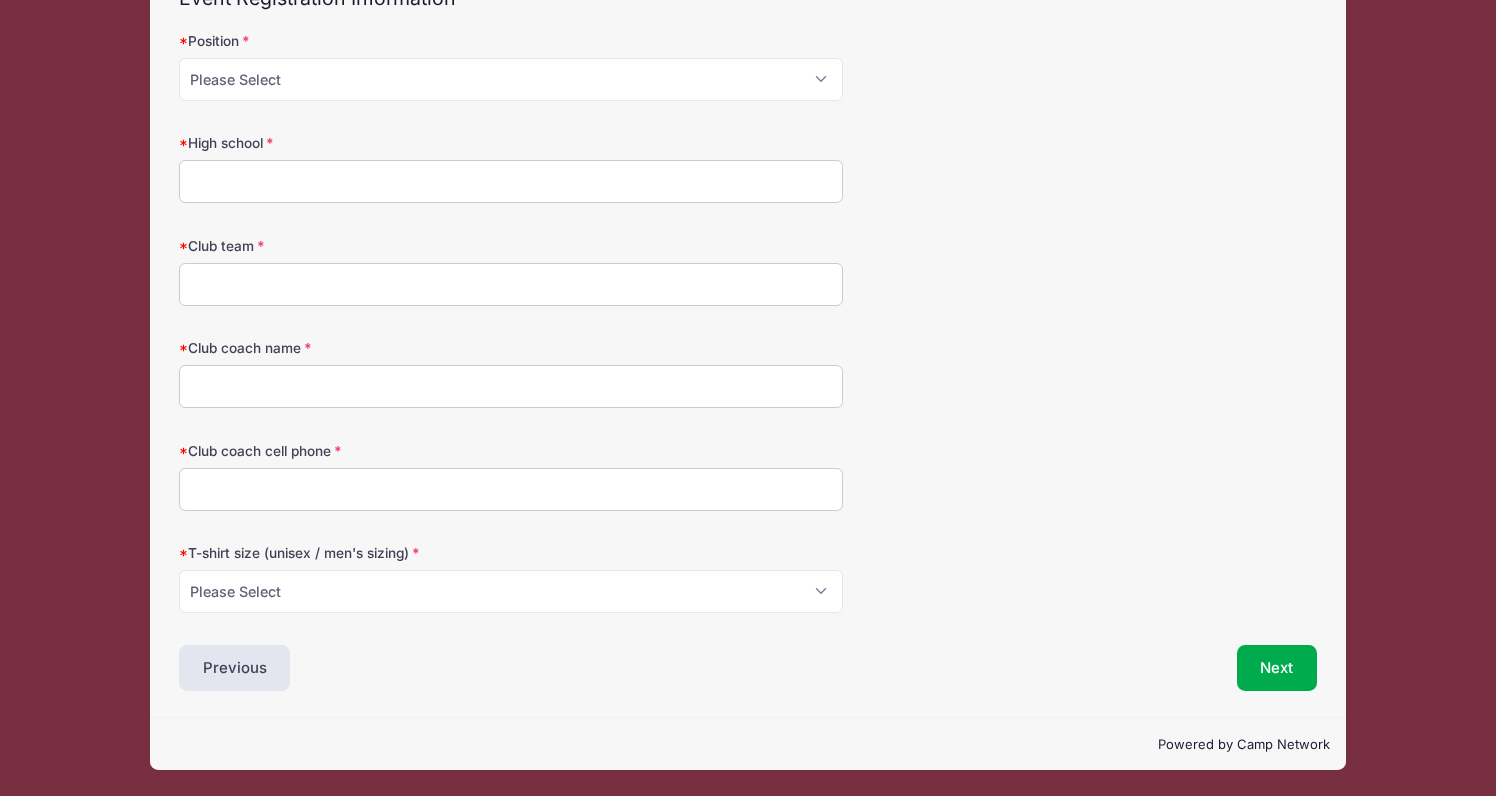 scroll, scrollTop: 133, scrollLeft: 0, axis: vertical 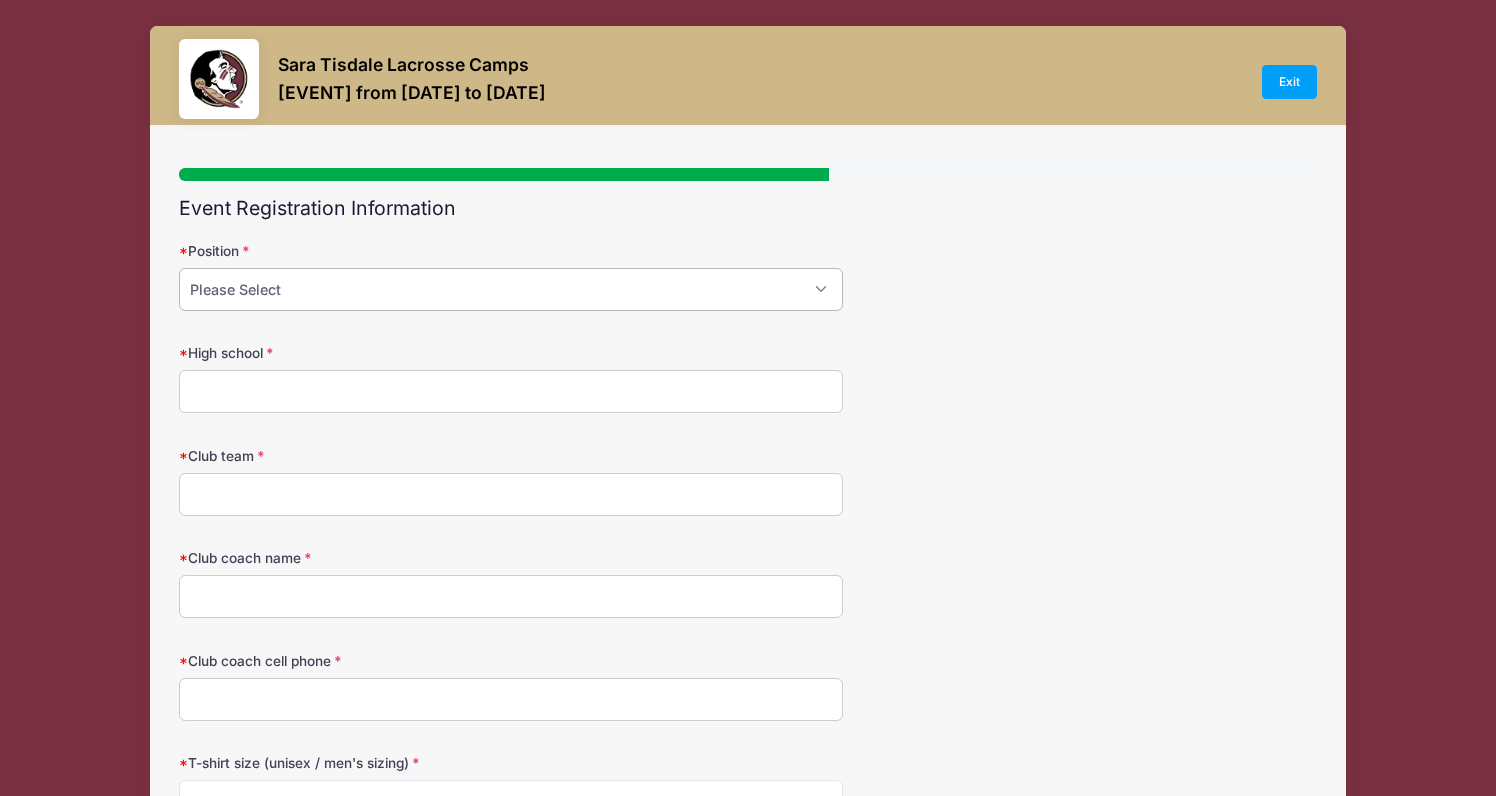 select on "Midfield" 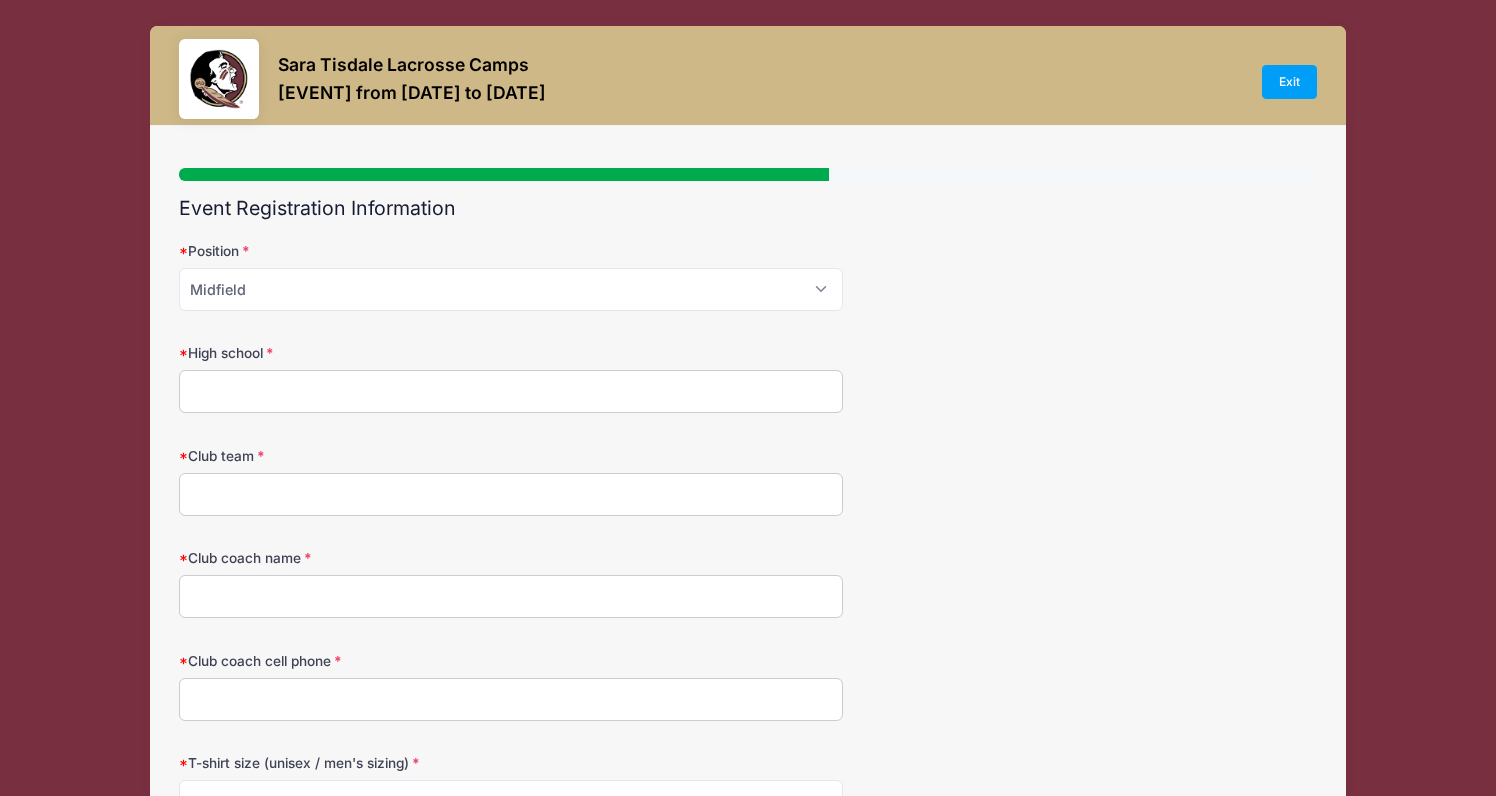 click on "High school" at bounding box center [511, 391] 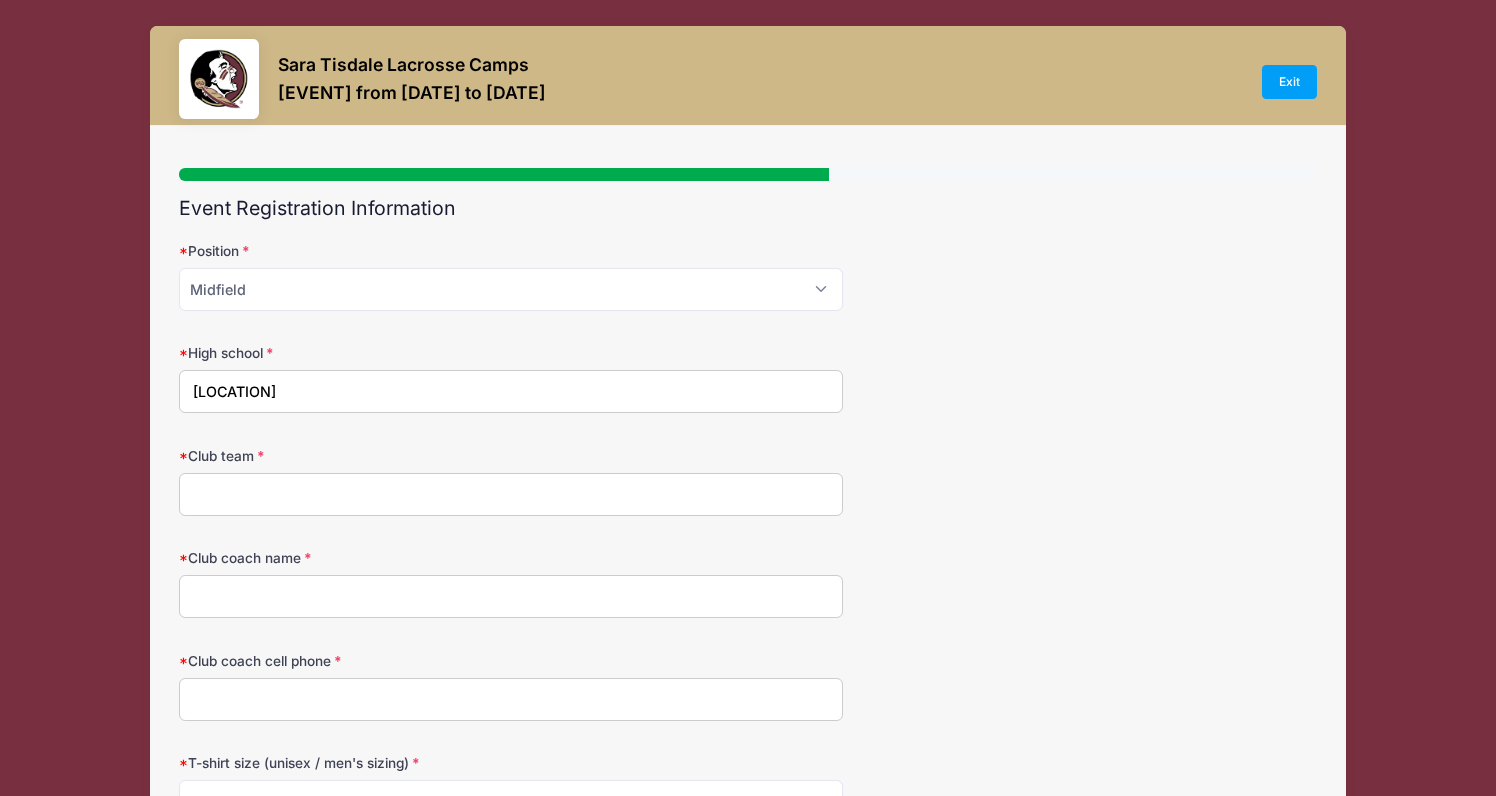 type on "[LOCATION]" 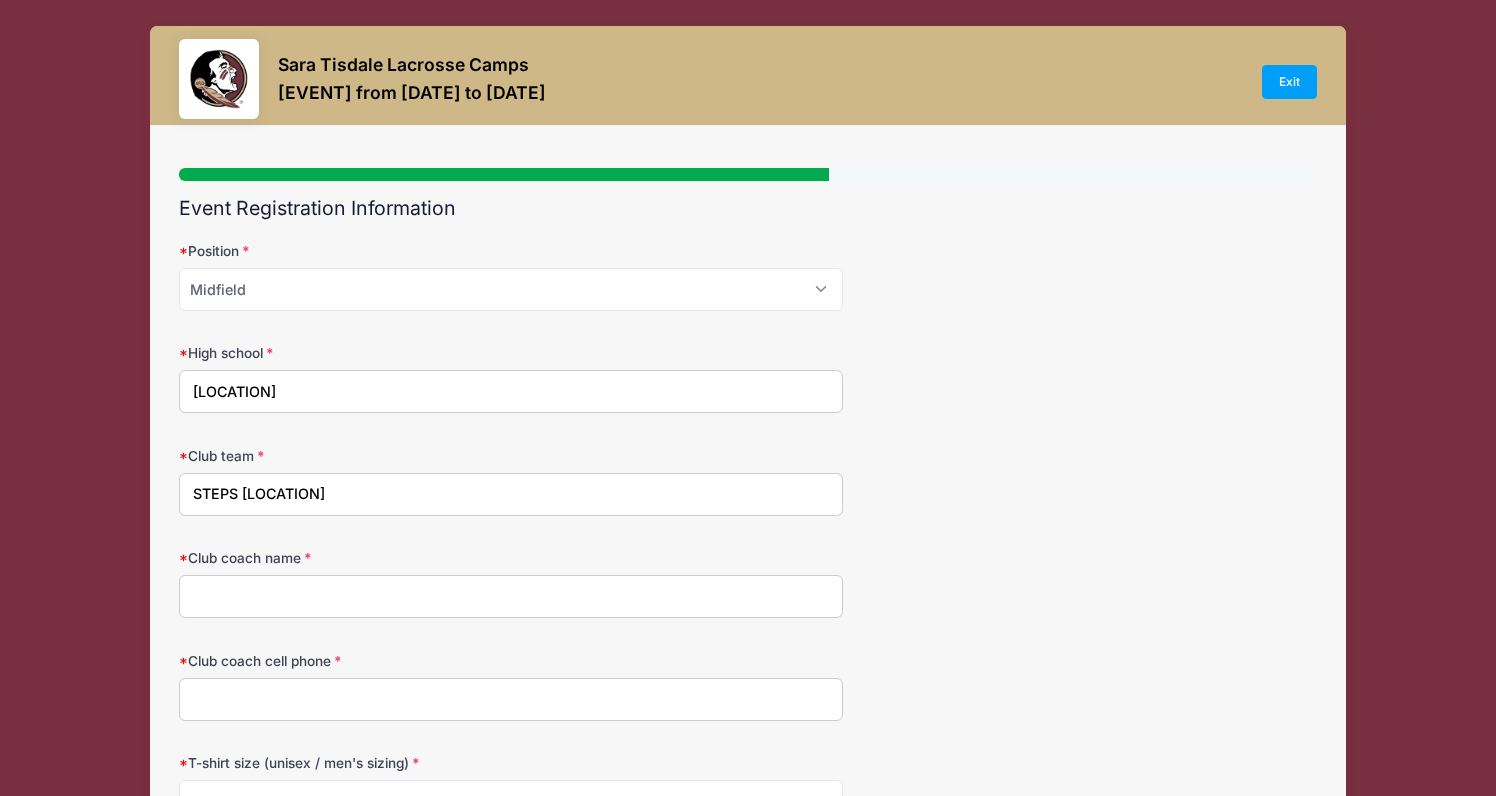 type on "STEPS [LOCATION]" 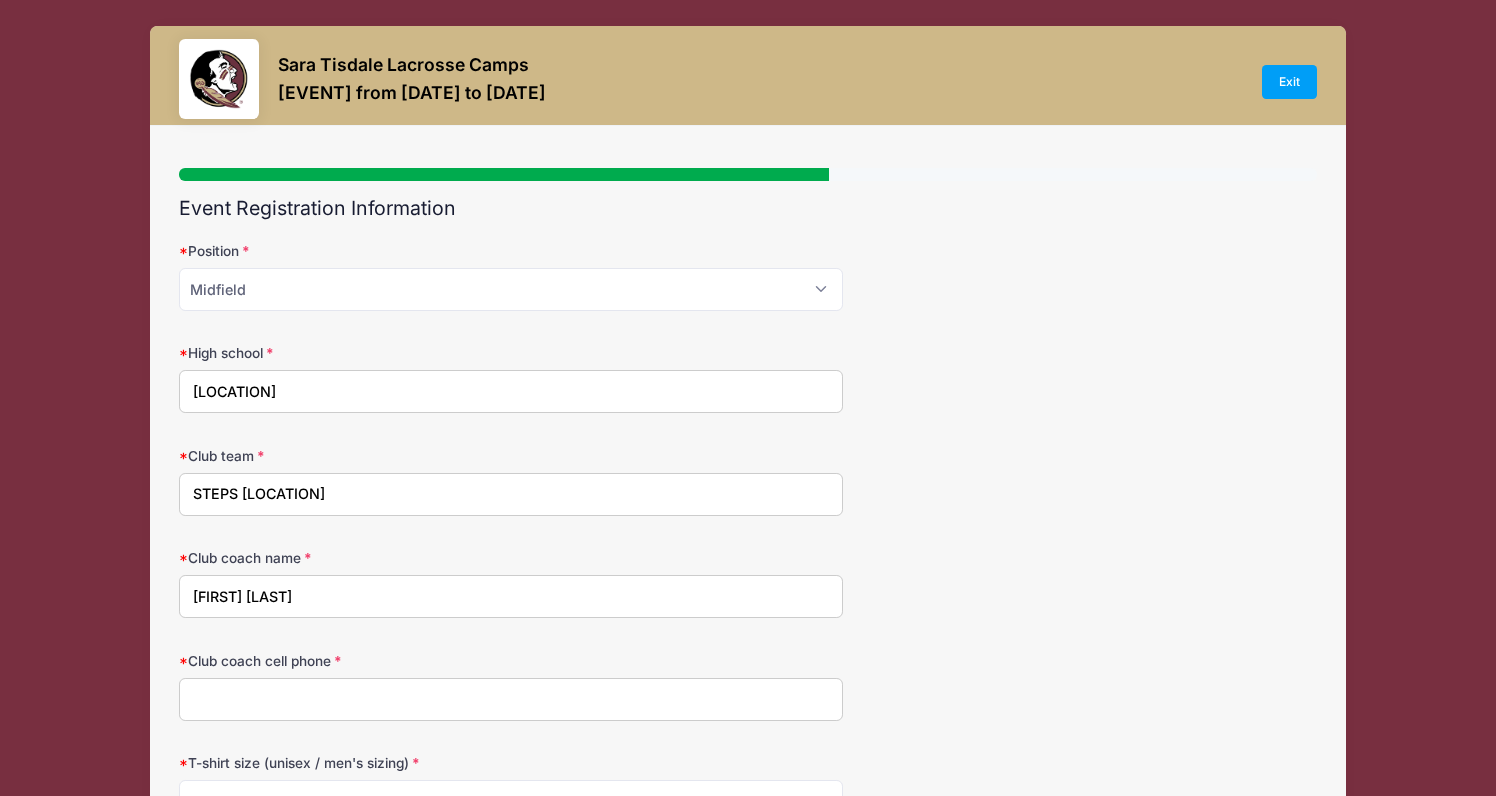 type on "[FIRST] [LAST]" 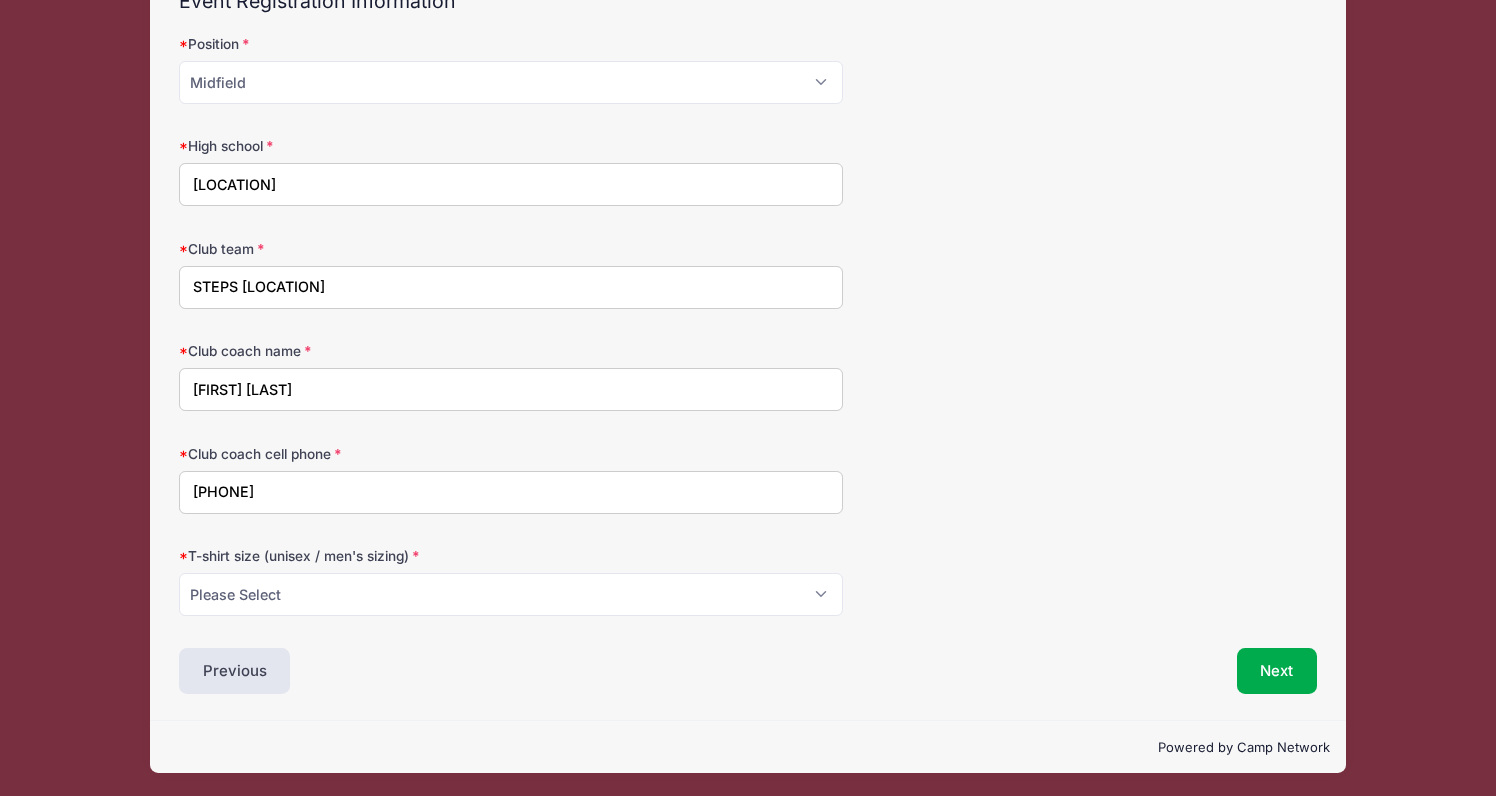 scroll, scrollTop: 206, scrollLeft: 0, axis: vertical 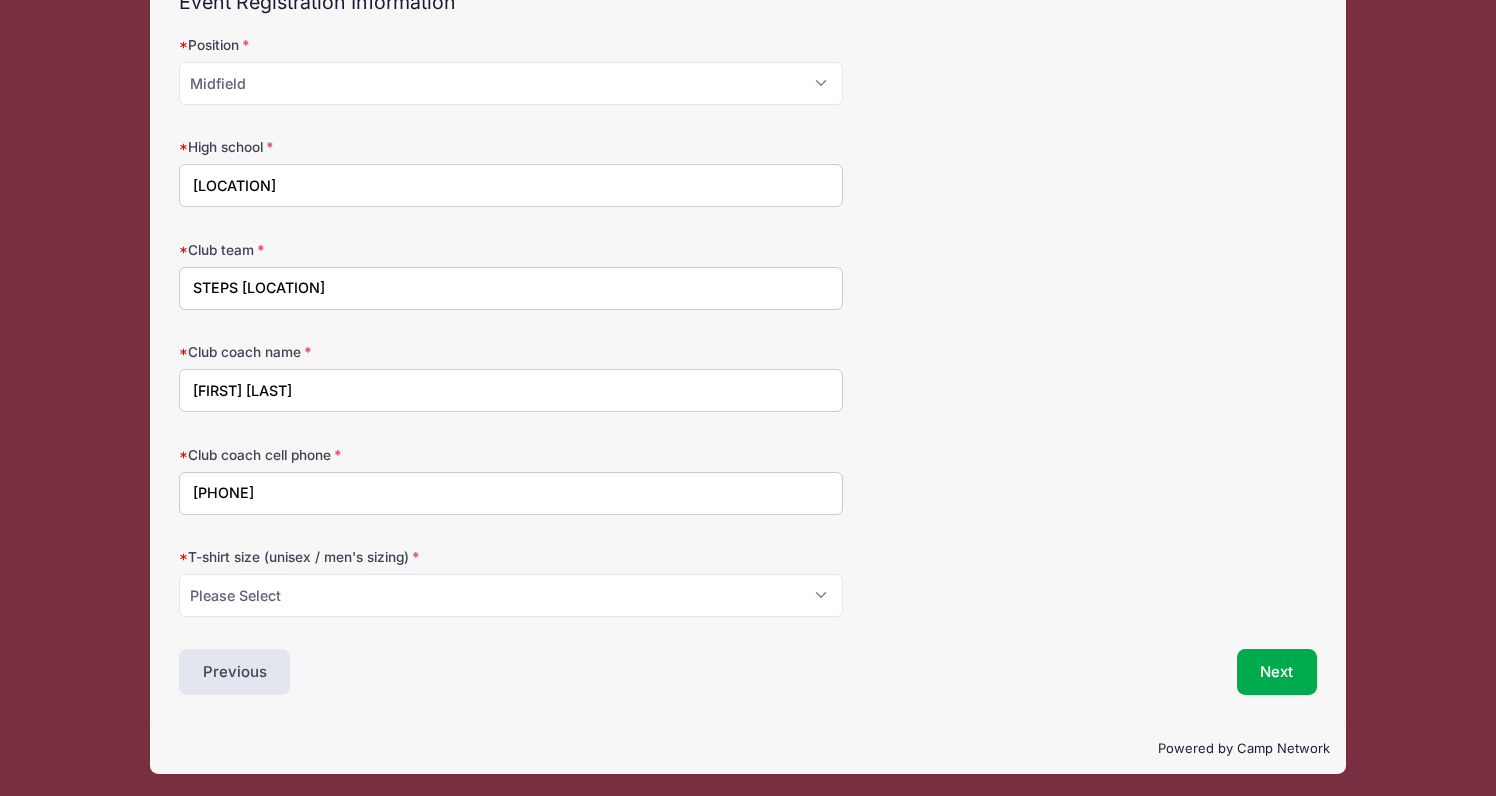 type on "[PHONE]" 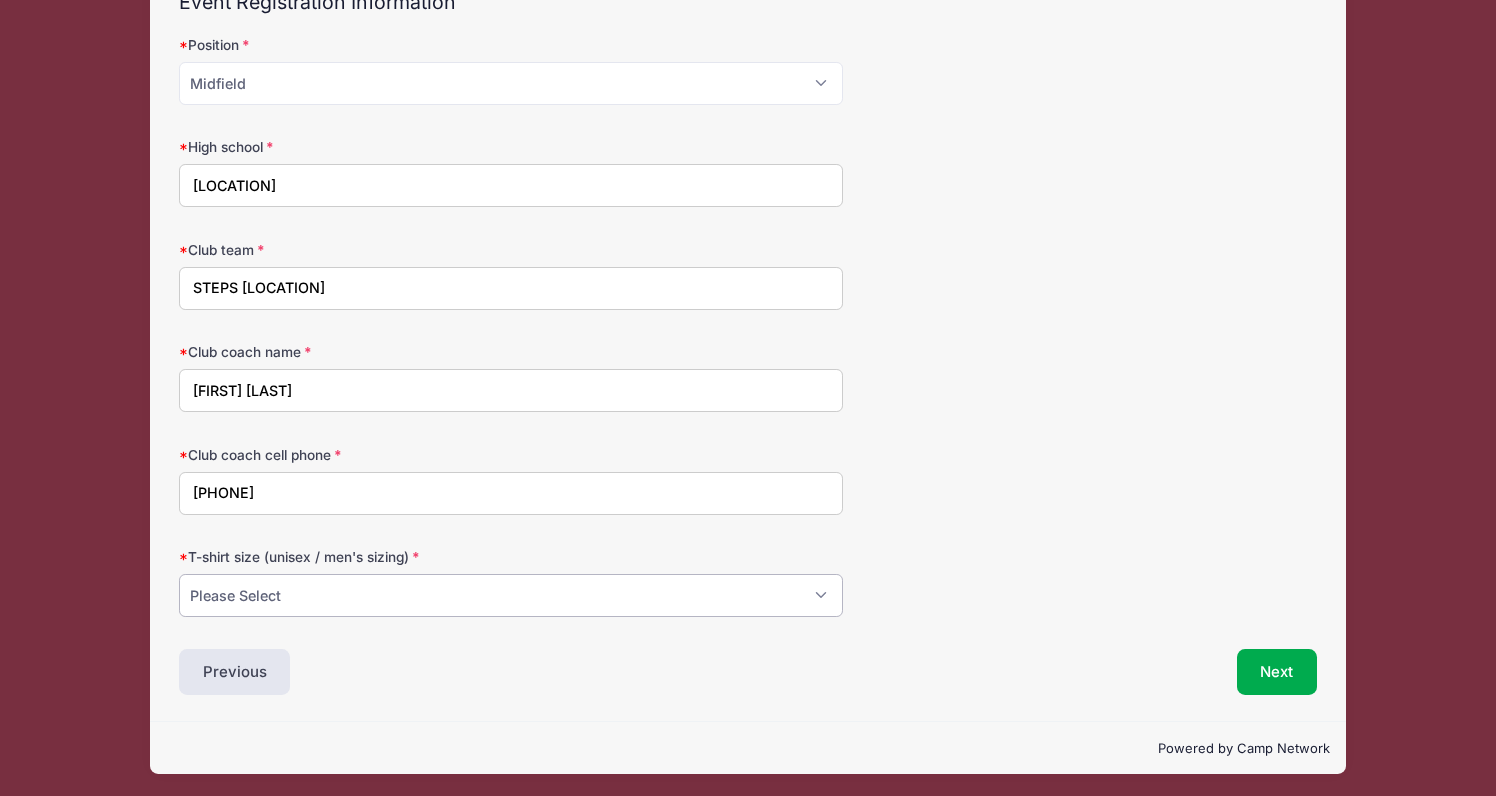 select on "Medium" 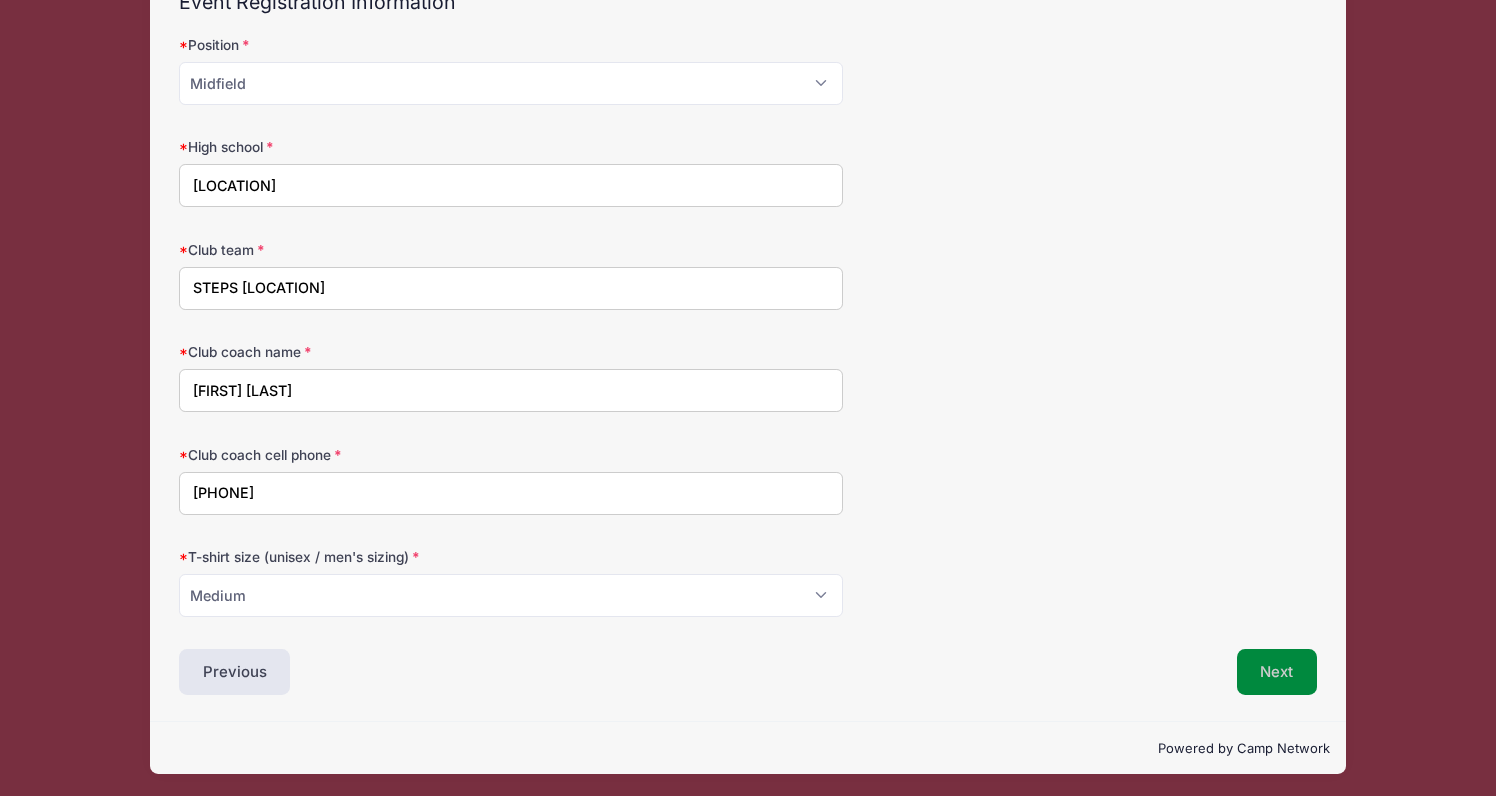 click on "Next" at bounding box center [1277, 672] 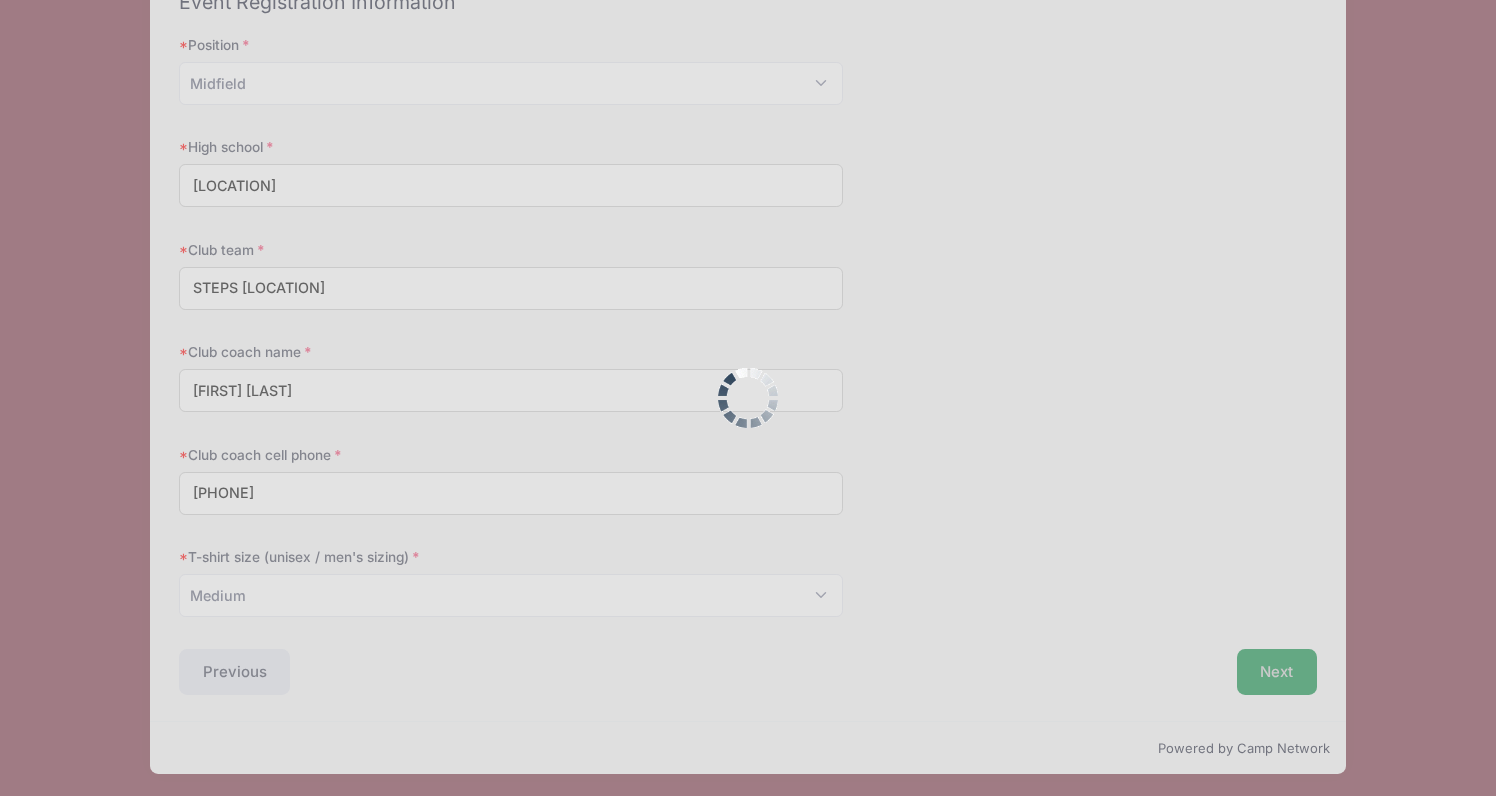 scroll, scrollTop: 0, scrollLeft: 0, axis: both 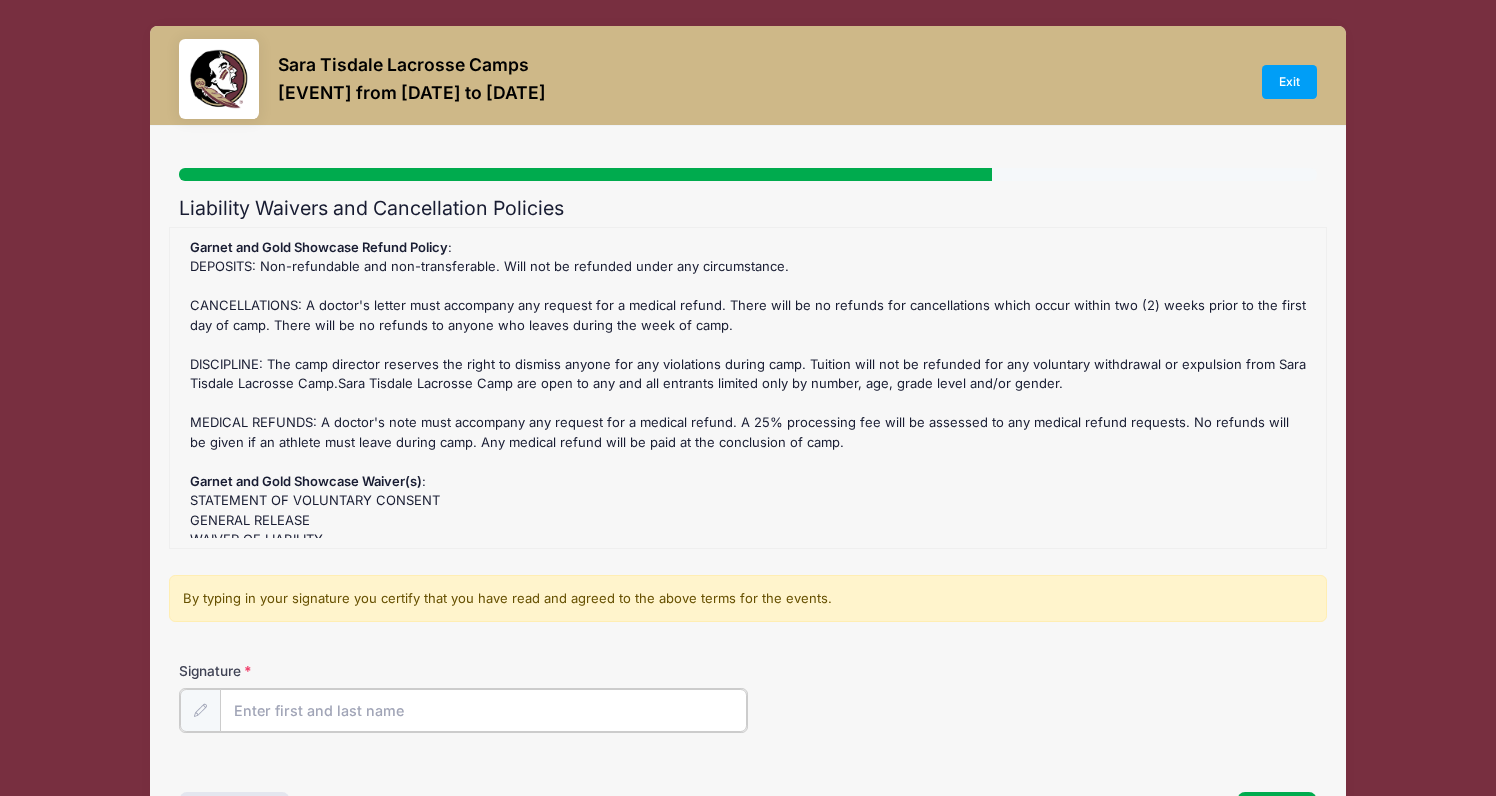 click on "Signature" at bounding box center (483, 710) 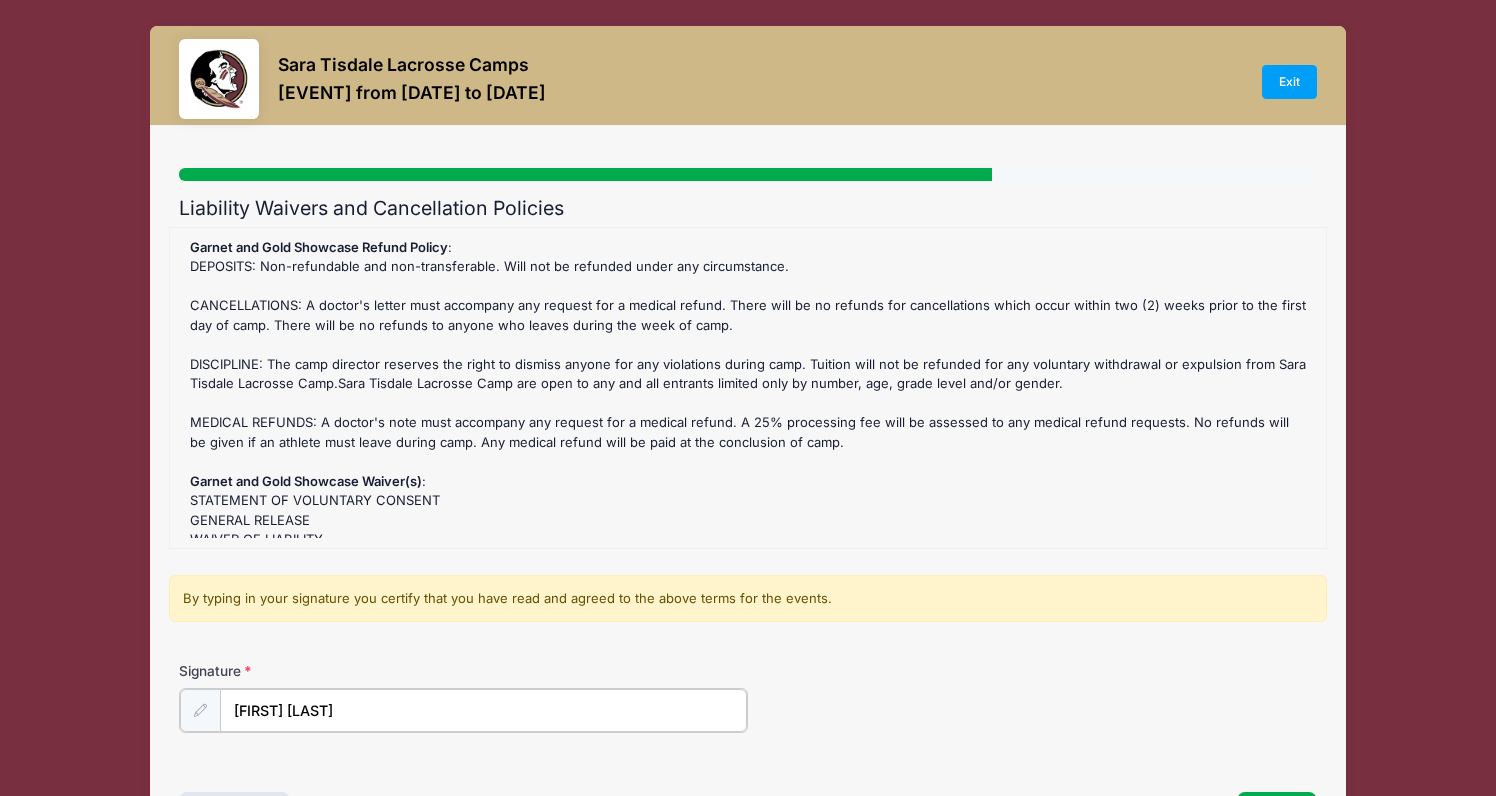 type on "[FIRST] [LAST]" 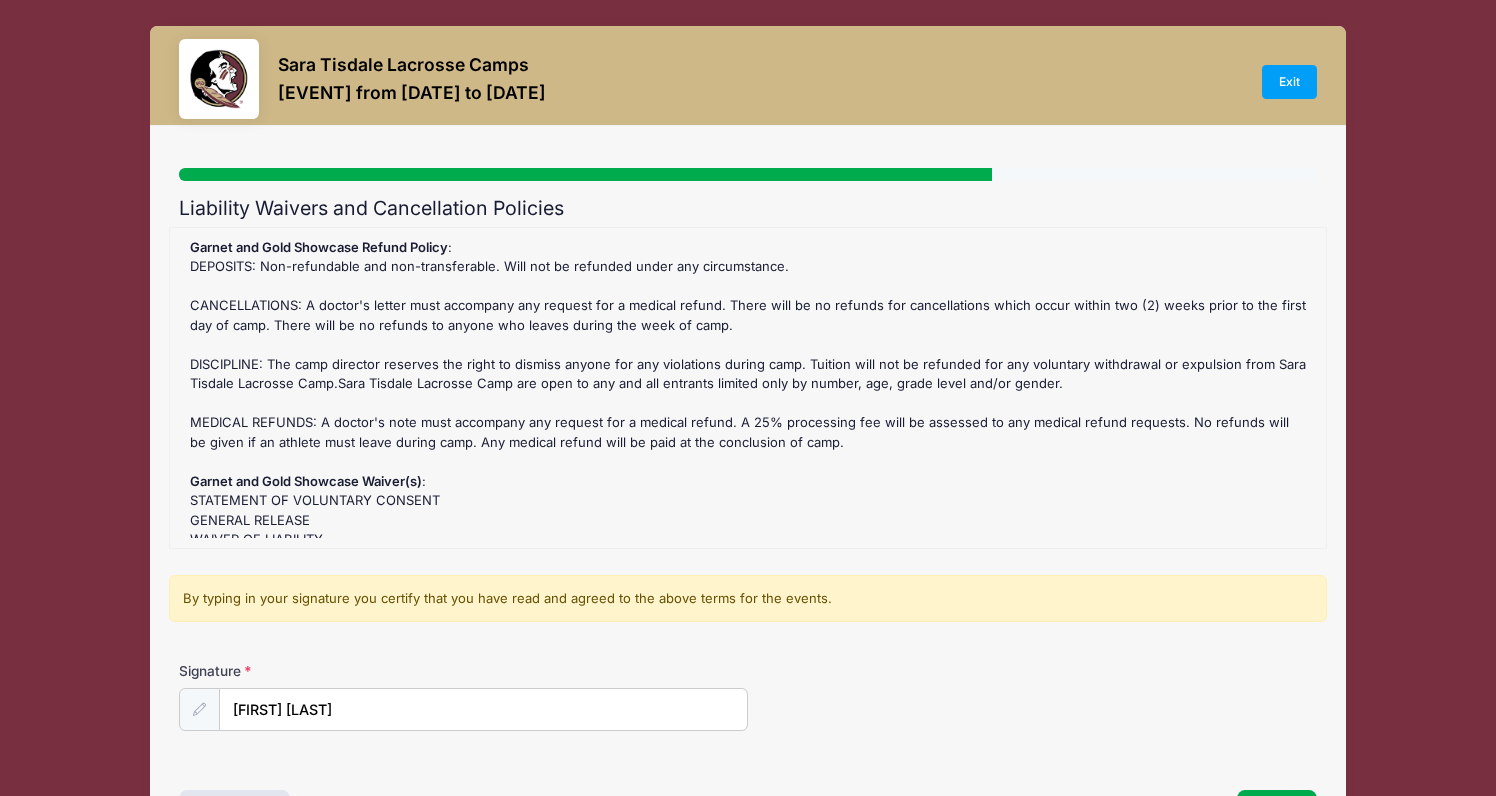 click on "[TITLE]
[FIRST] [LAST]" at bounding box center (748, 696) 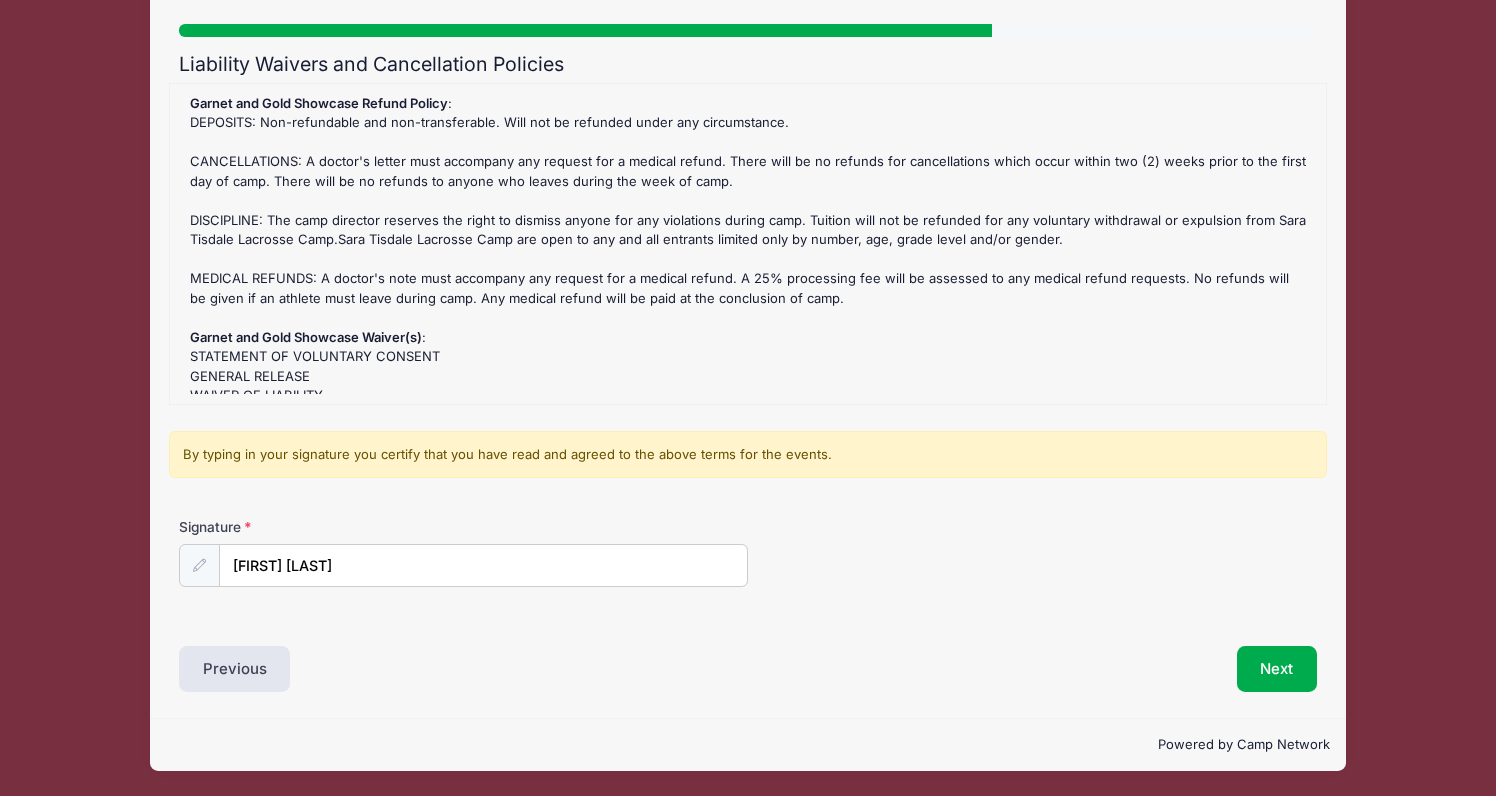 scroll, scrollTop: 142, scrollLeft: 0, axis: vertical 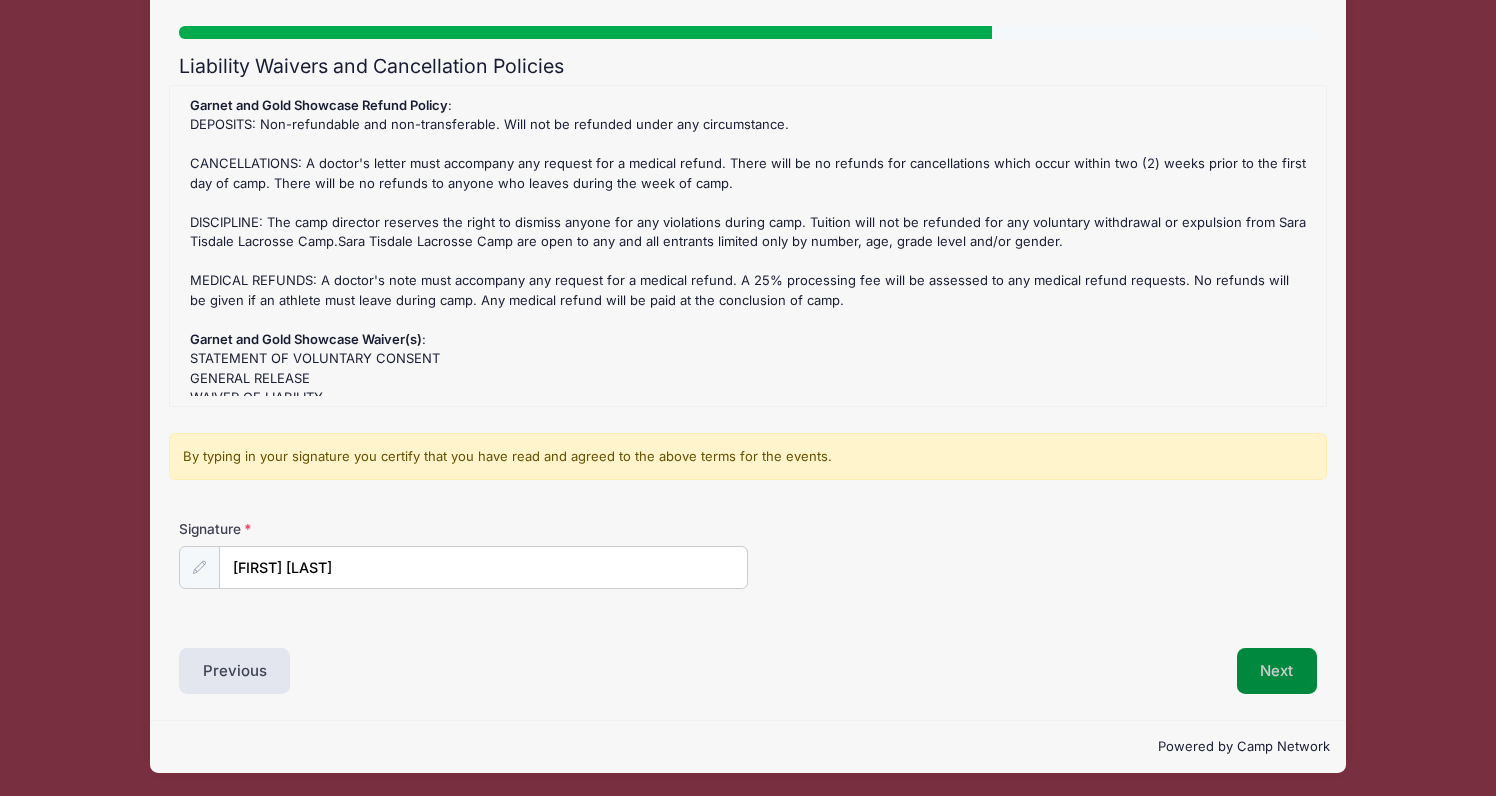 click on "Next" at bounding box center [1277, 671] 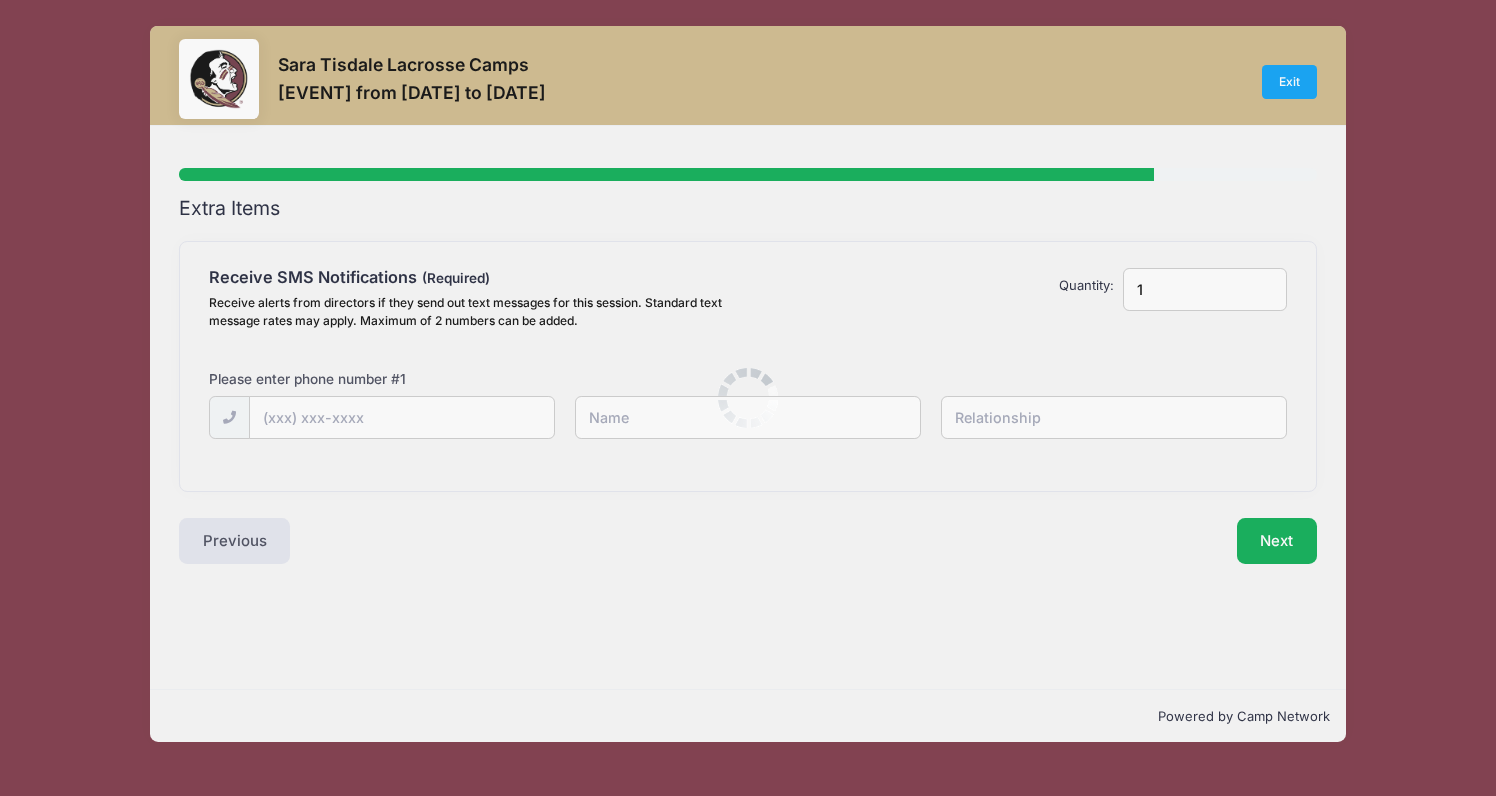 scroll, scrollTop: 0, scrollLeft: 0, axis: both 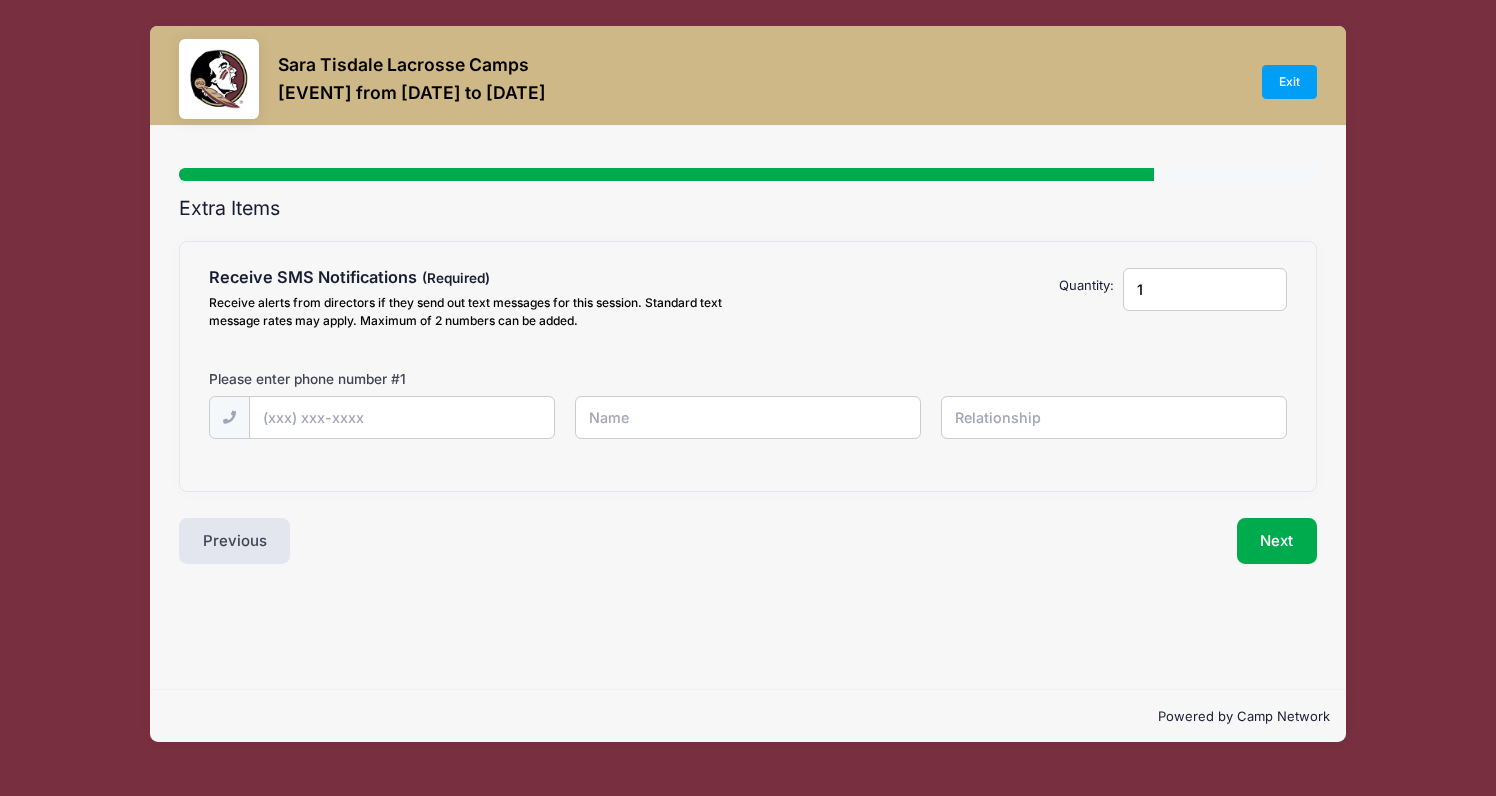 type on "2" 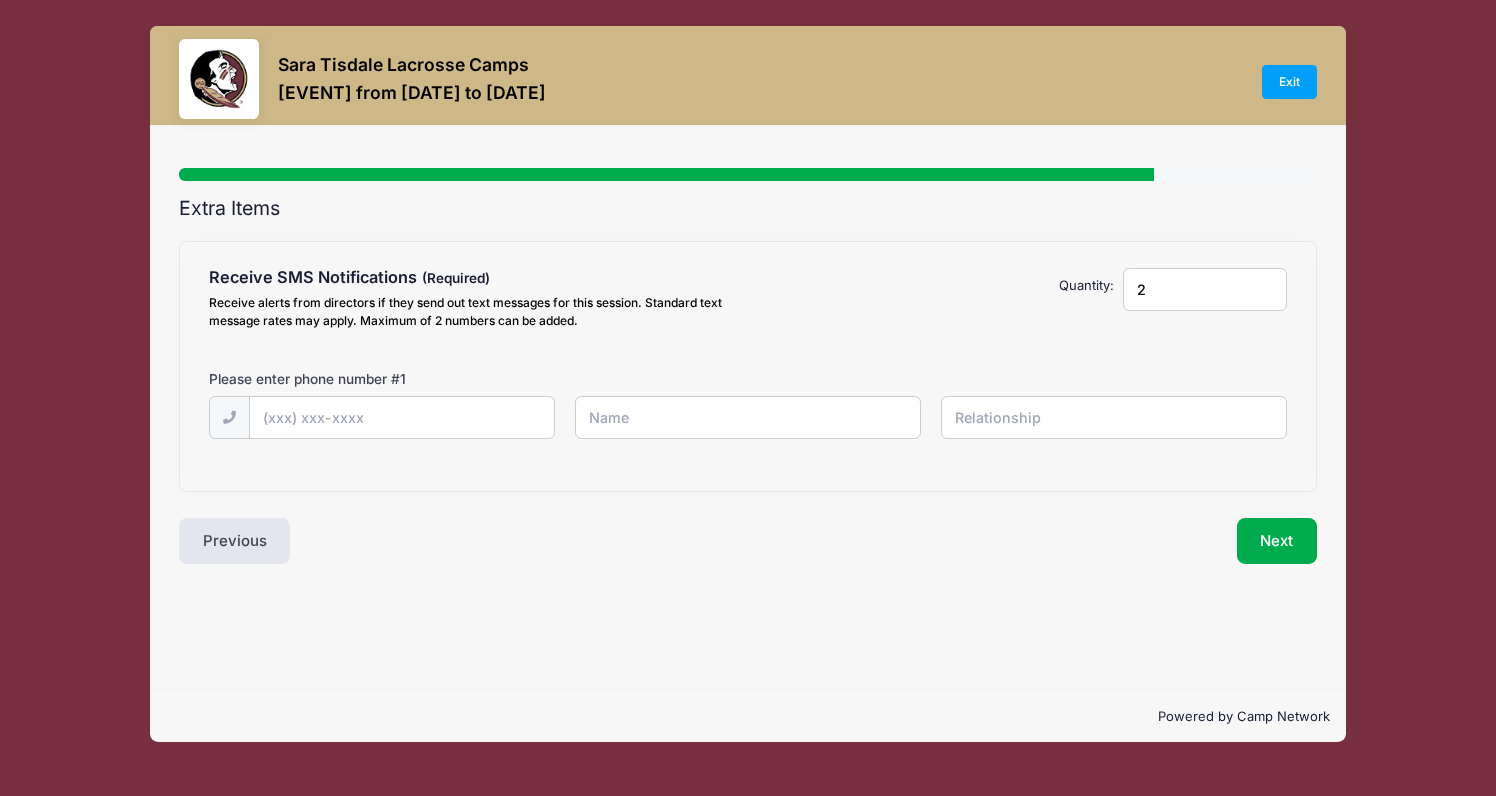 click on "2" at bounding box center (1204, 289) 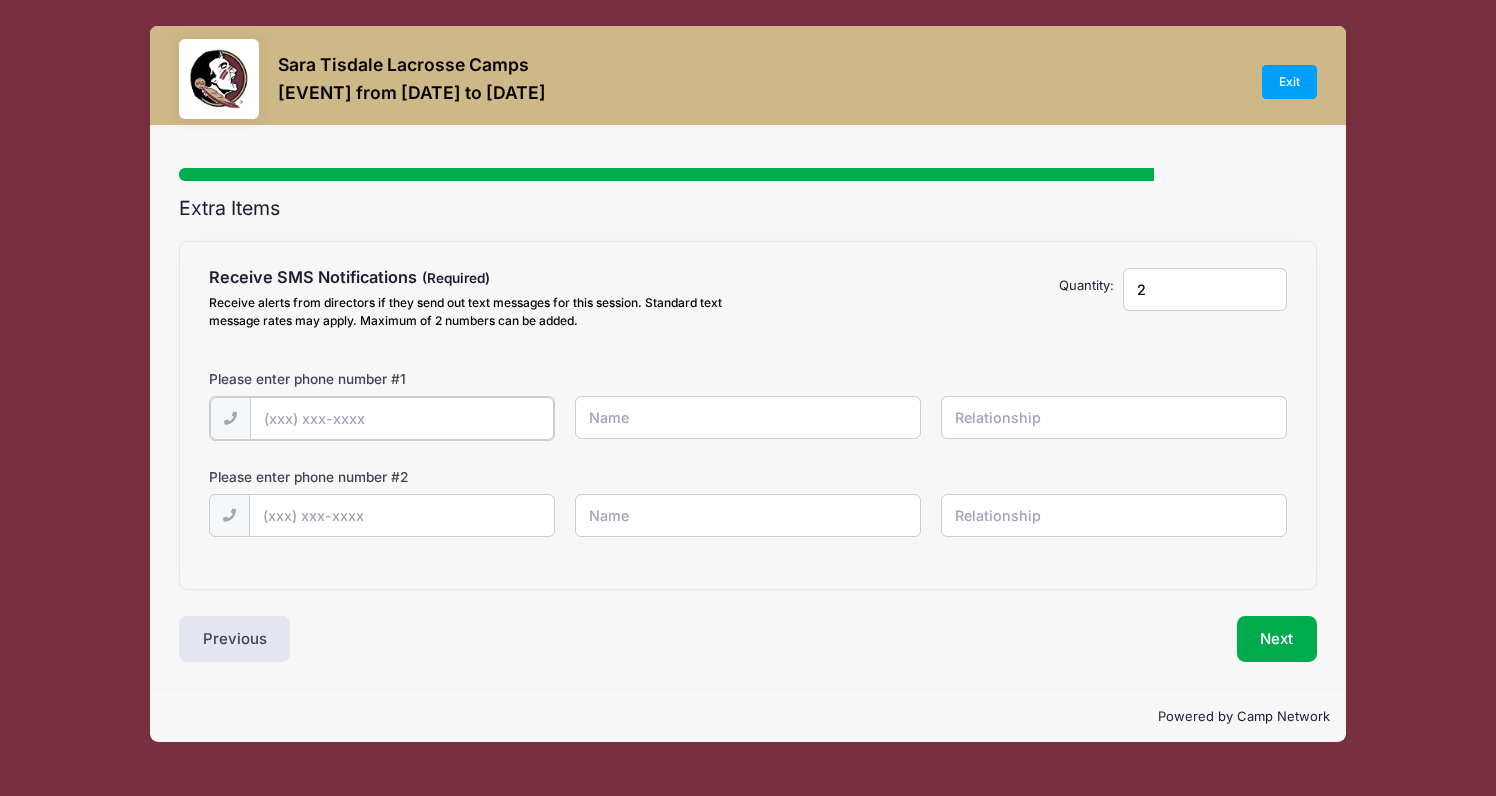 click at bounding box center [0, 0] 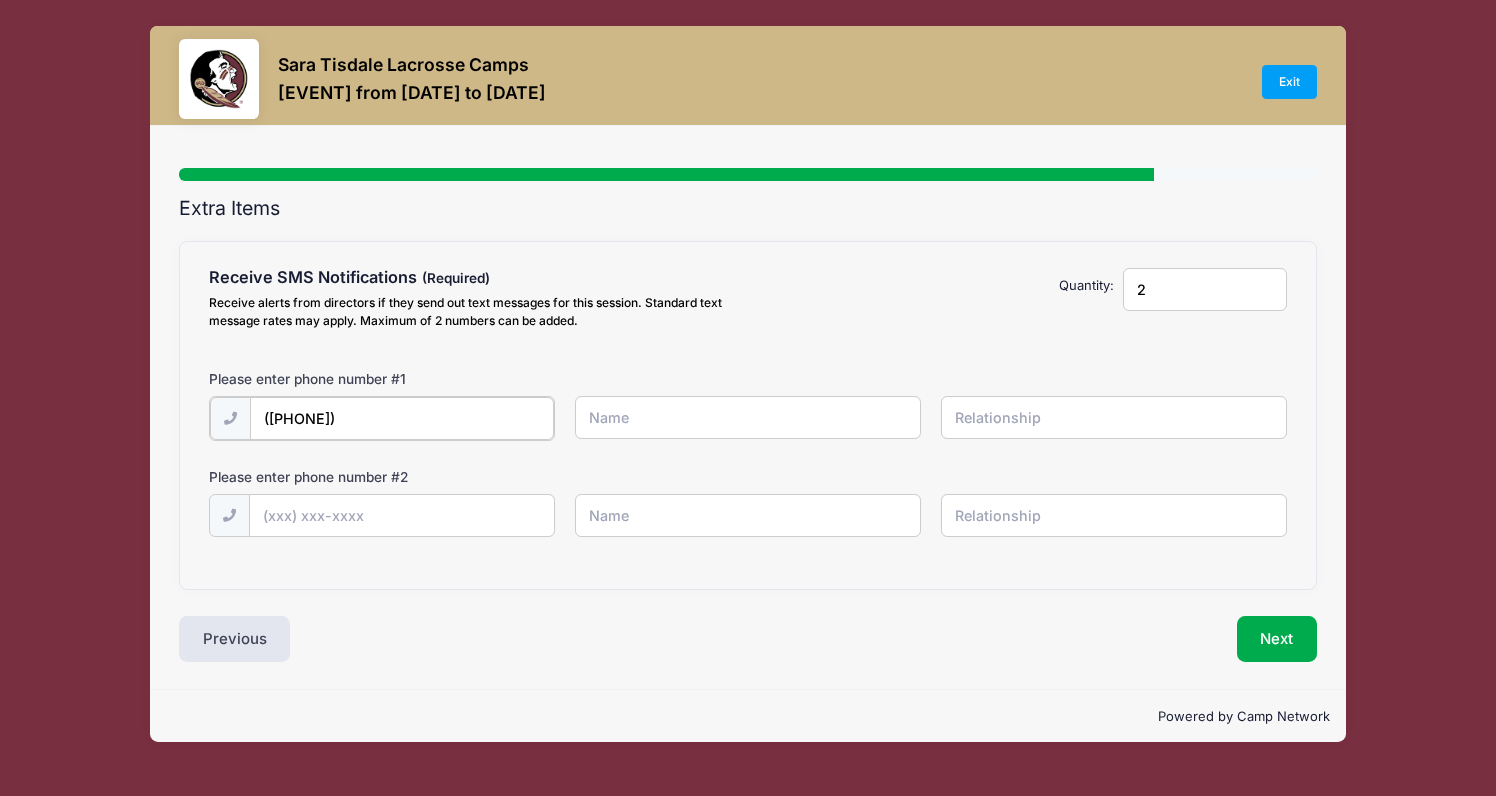 type on "([PHONE])" 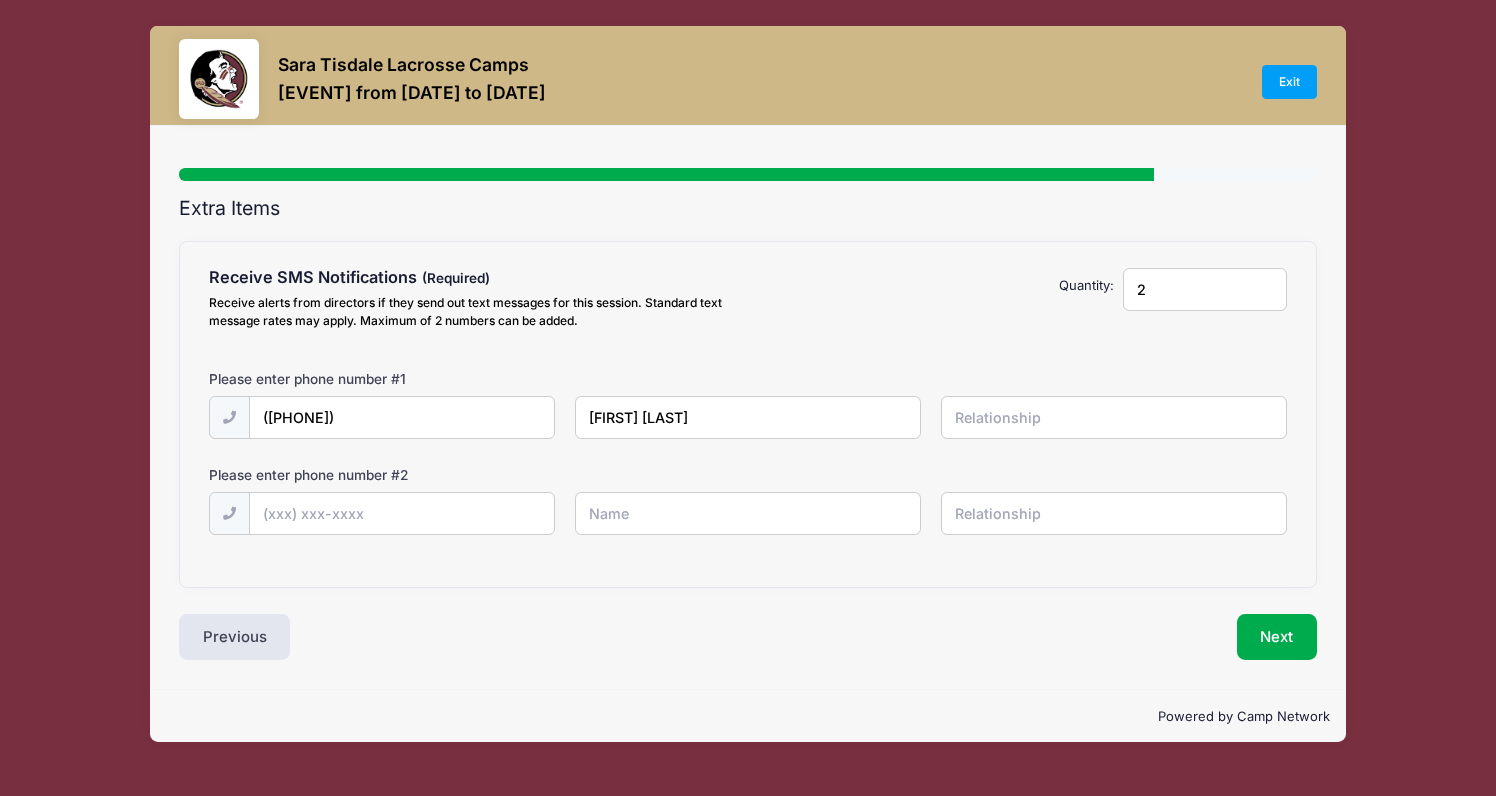 type on "[FIRST] [LAST]" 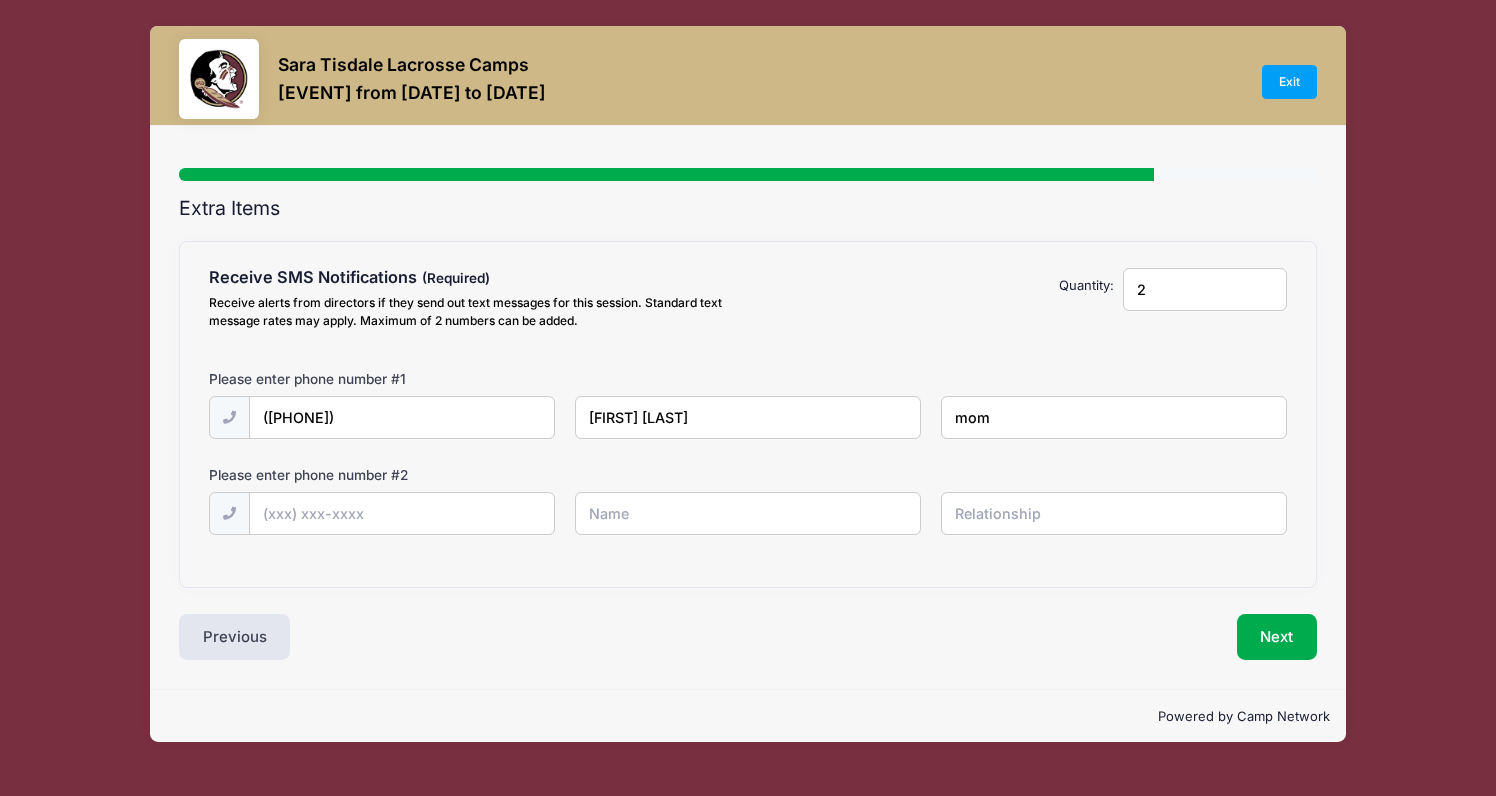type on "mom" 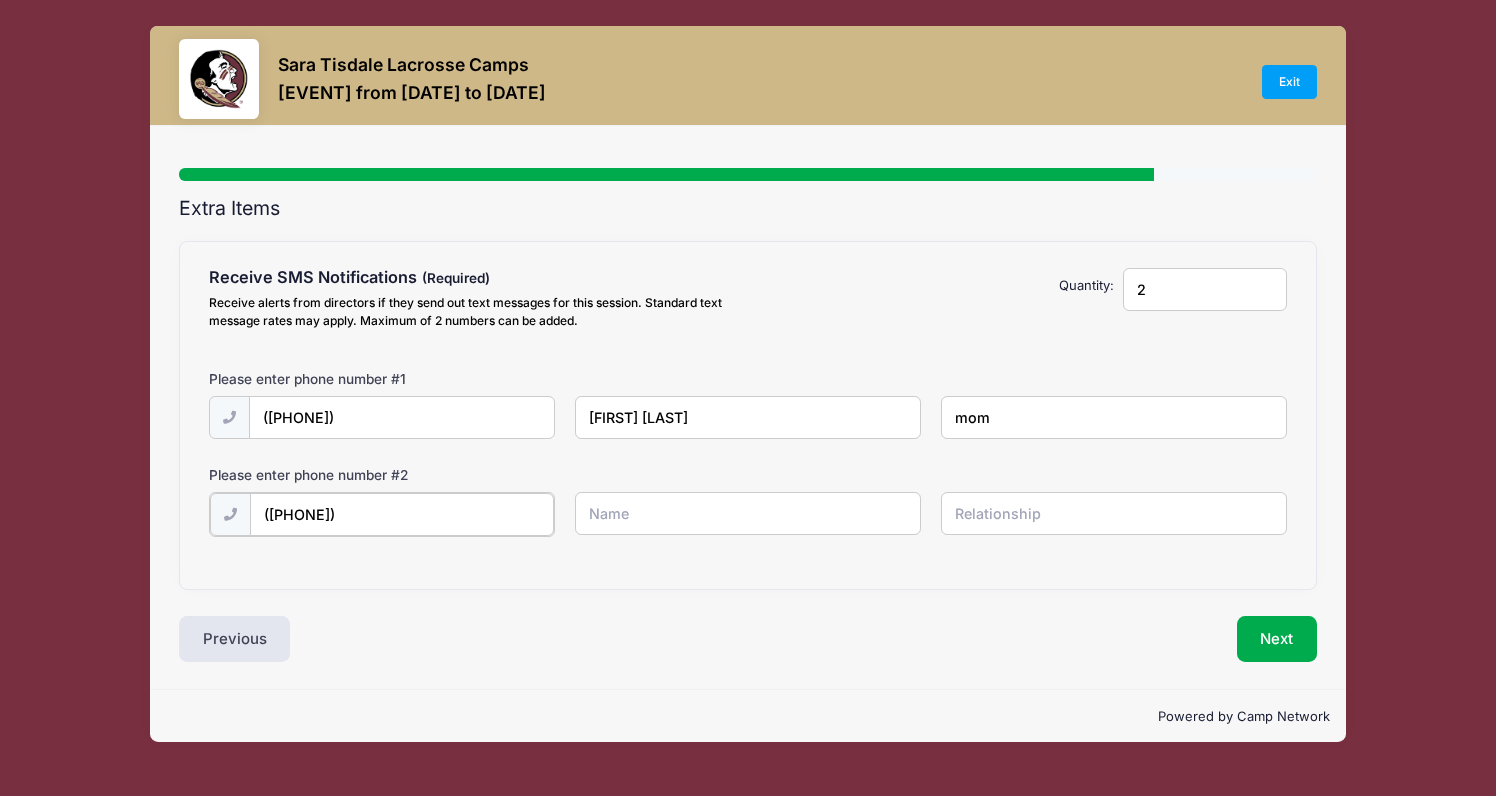 type on "([PHONE])" 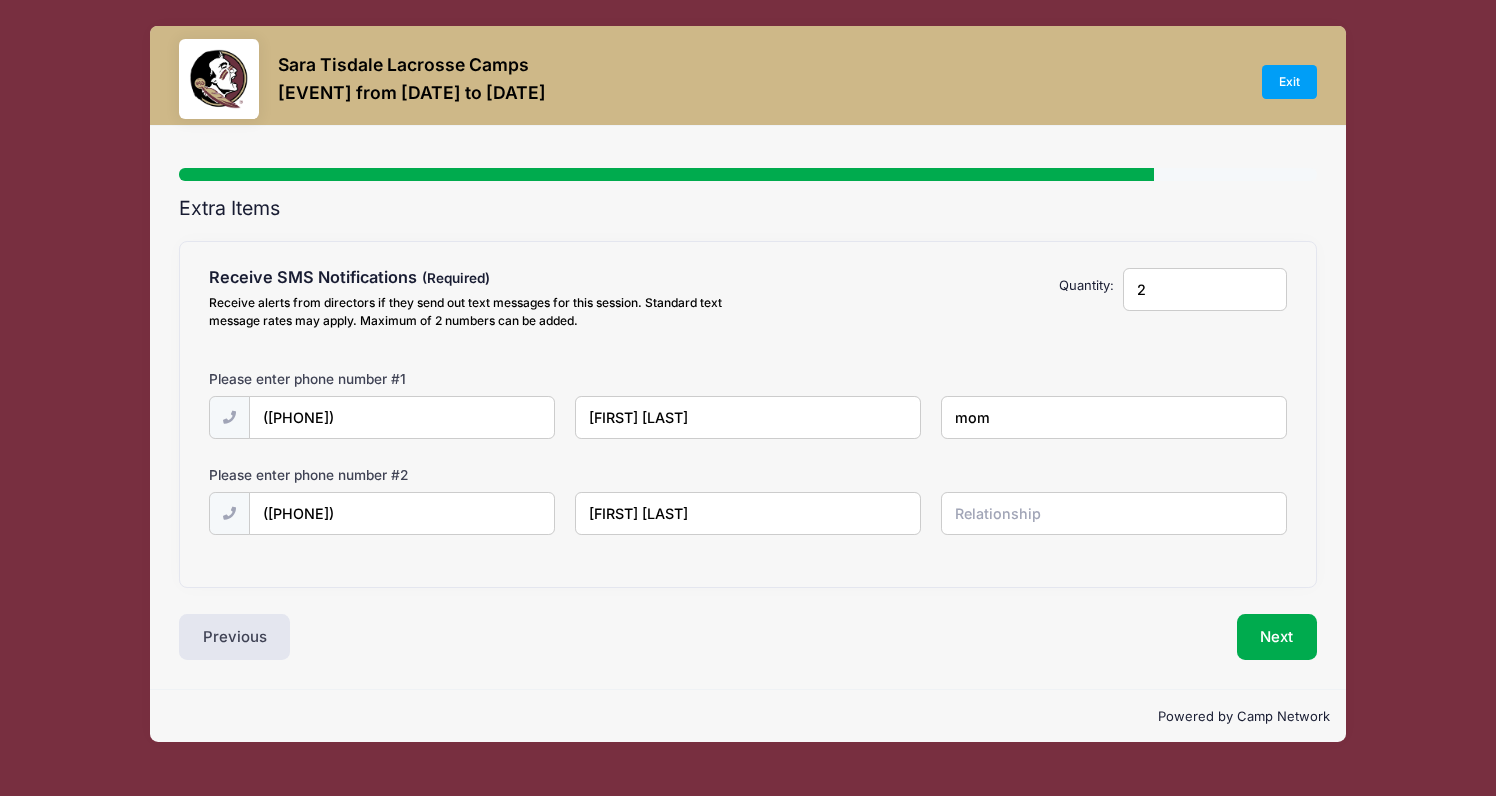 type on "[FIRST] [LAST]" 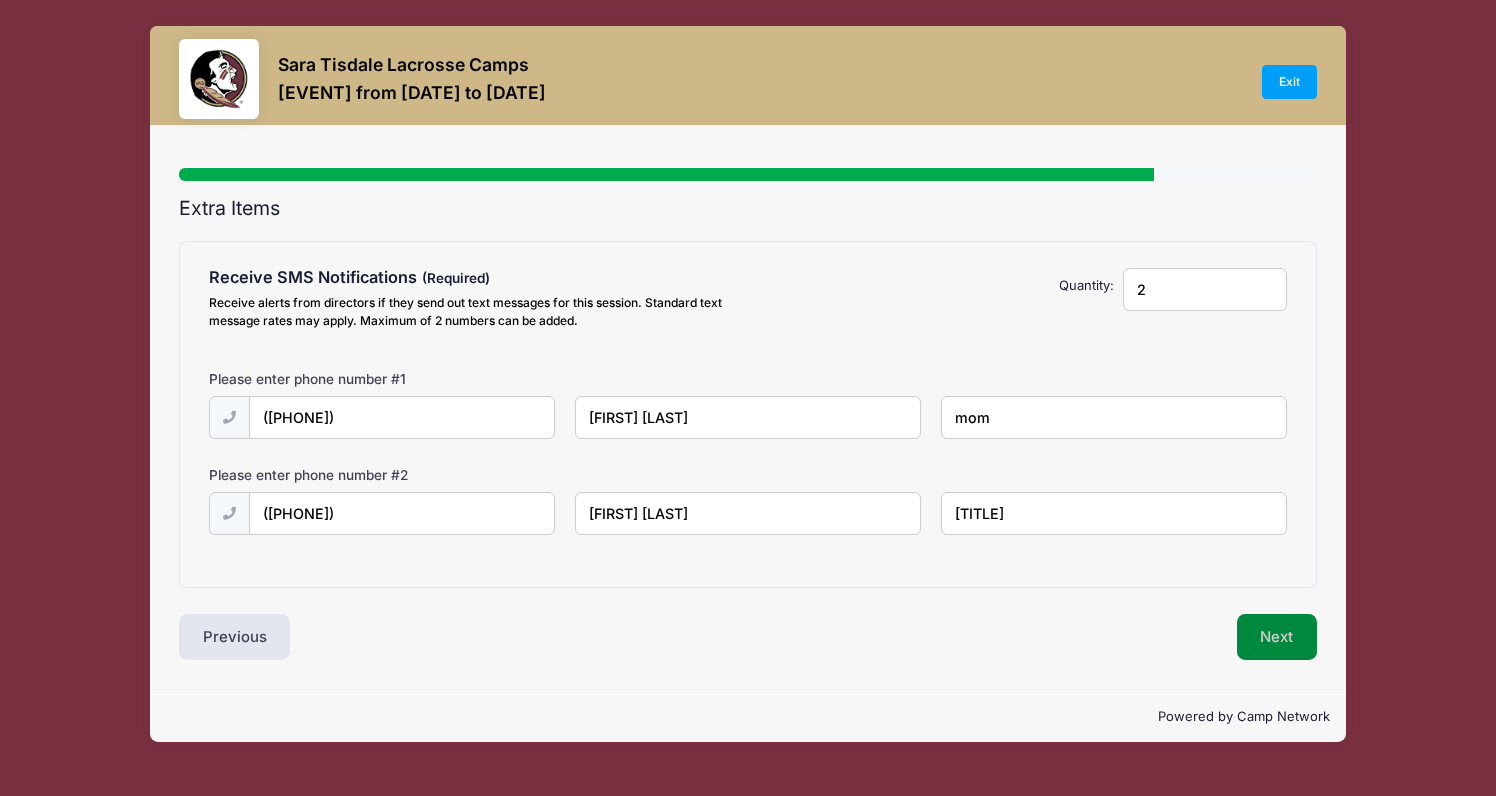 type on "[TITLE]" 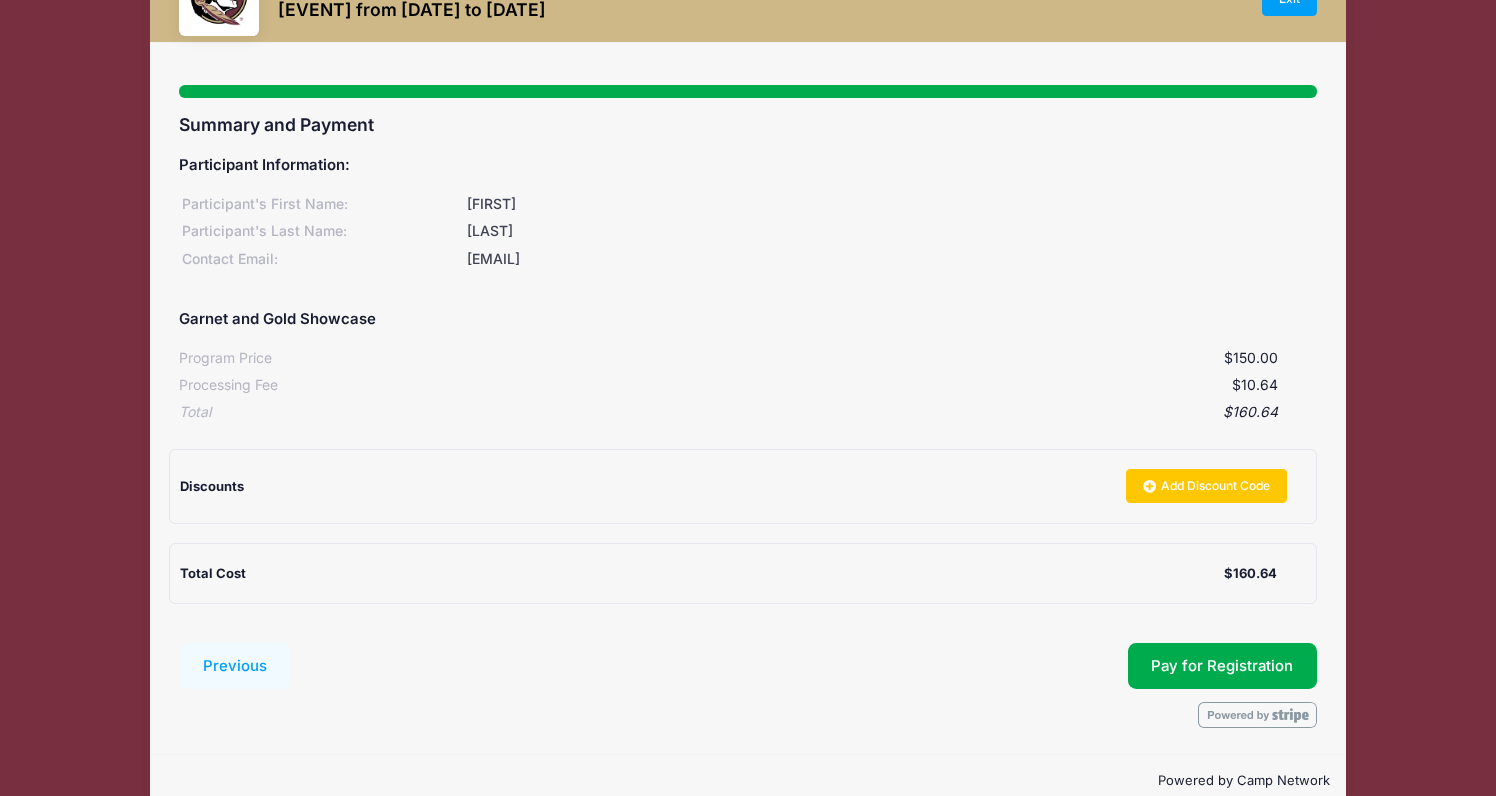 scroll, scrollTop: 74, scrollLeft: 0, axis: vertical 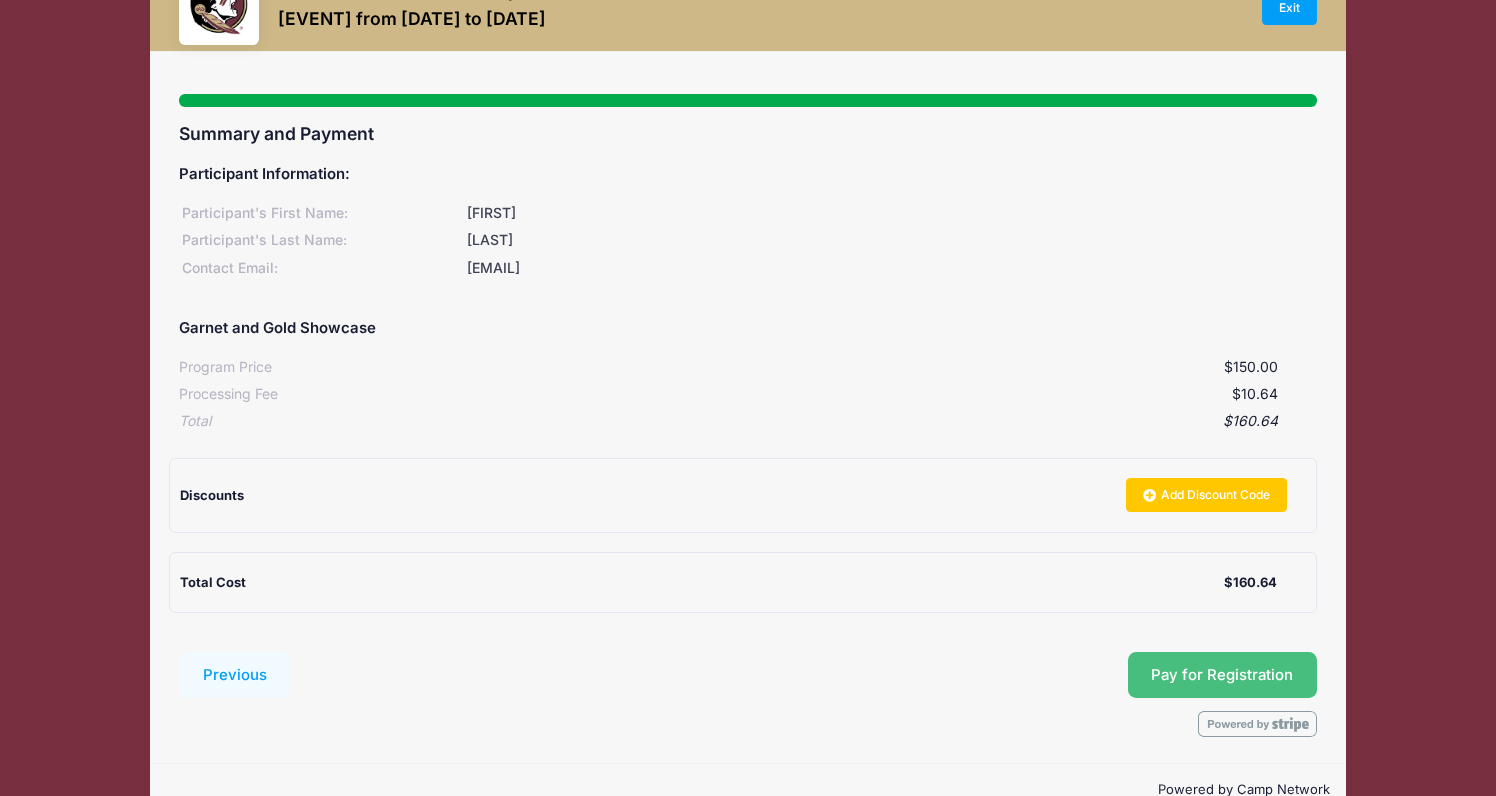 click on "Pay for Registration" at bounding box center [1222, 675] 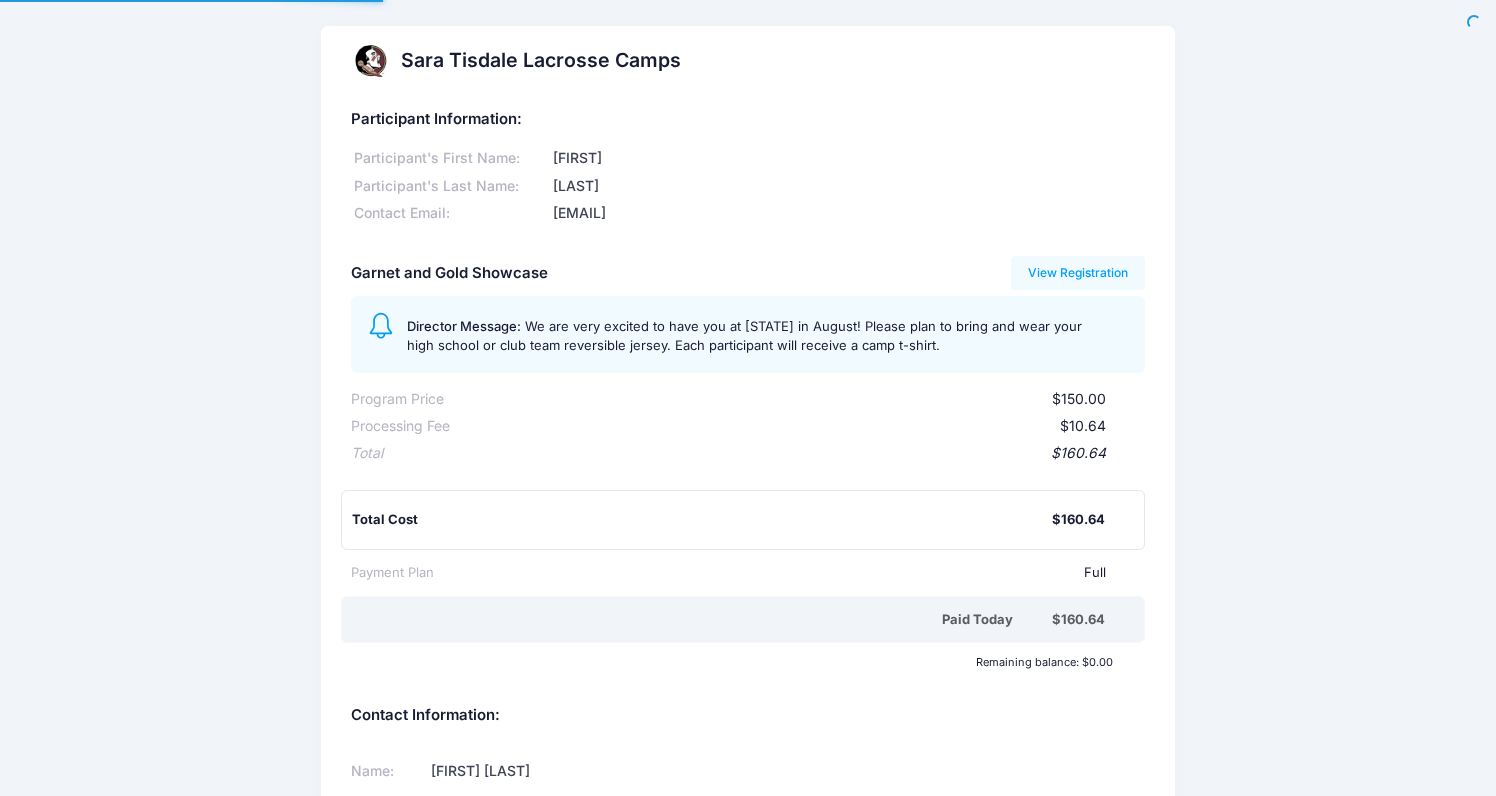 scroll, scrollTop: 0, scrollLeft: 0, axis: both 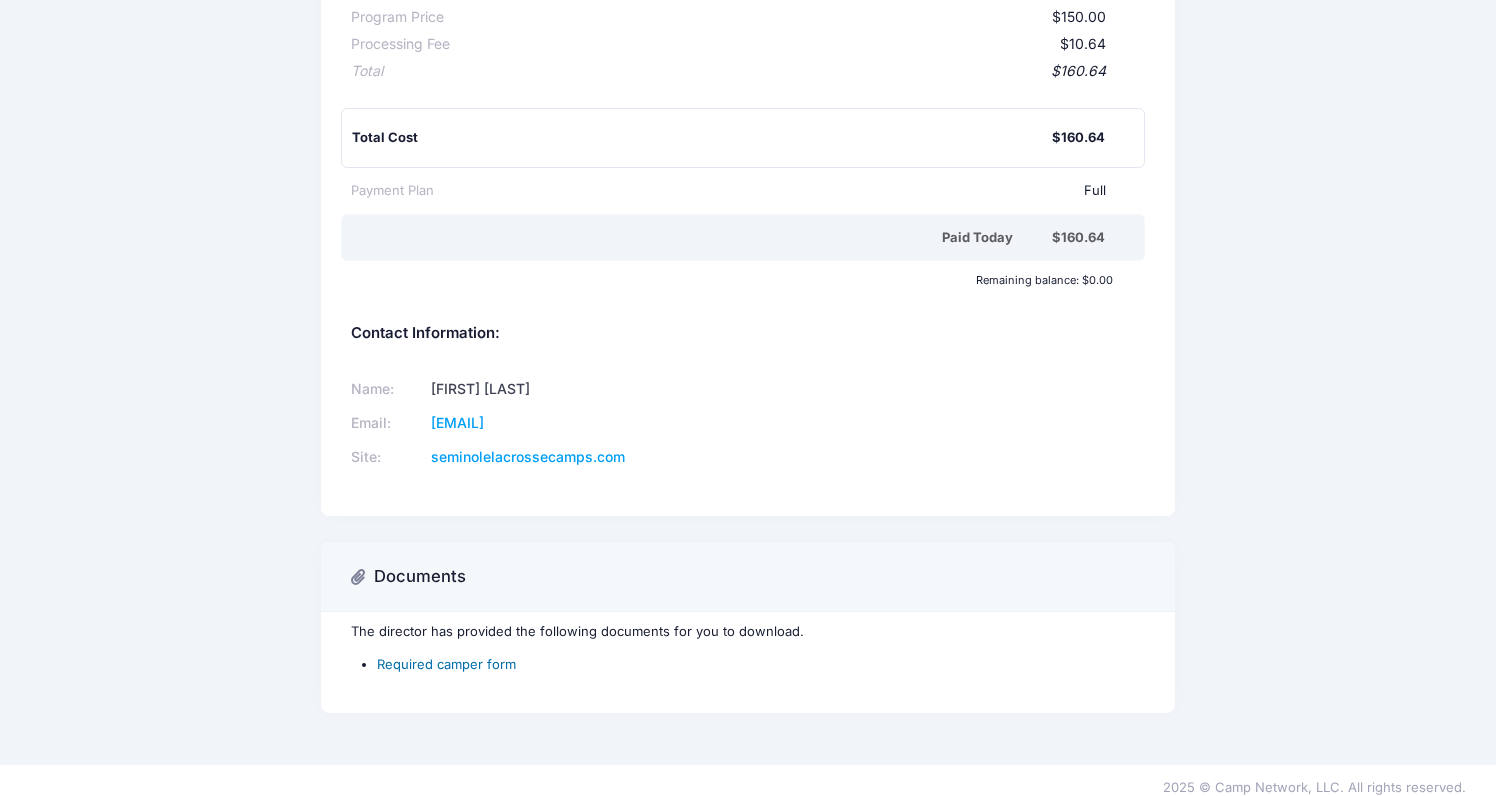 click on "Required camper form" at bounding box center [446, 664] 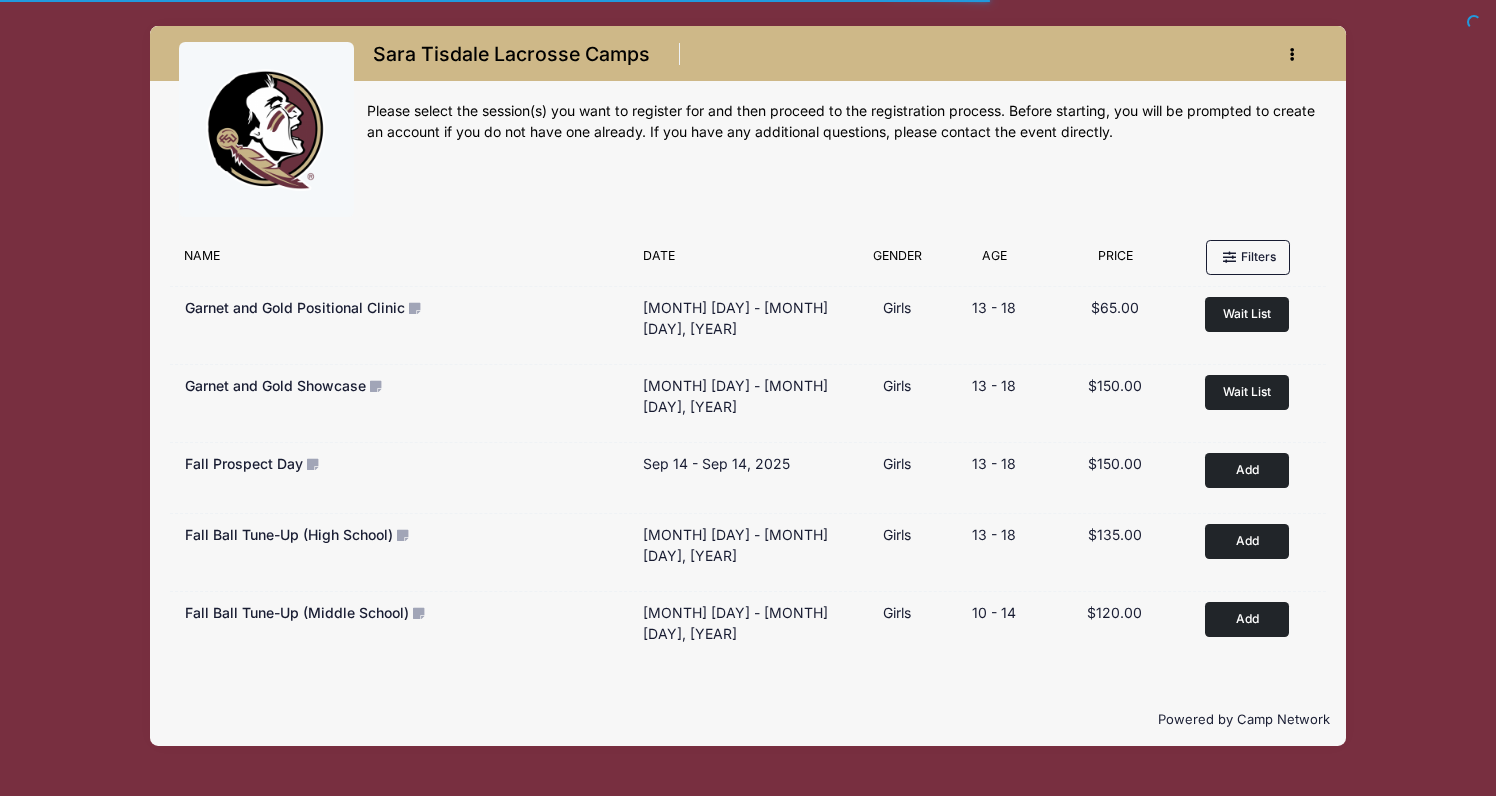 scroll, scrollTop: 0, scrollLeft: 0, axis: both 